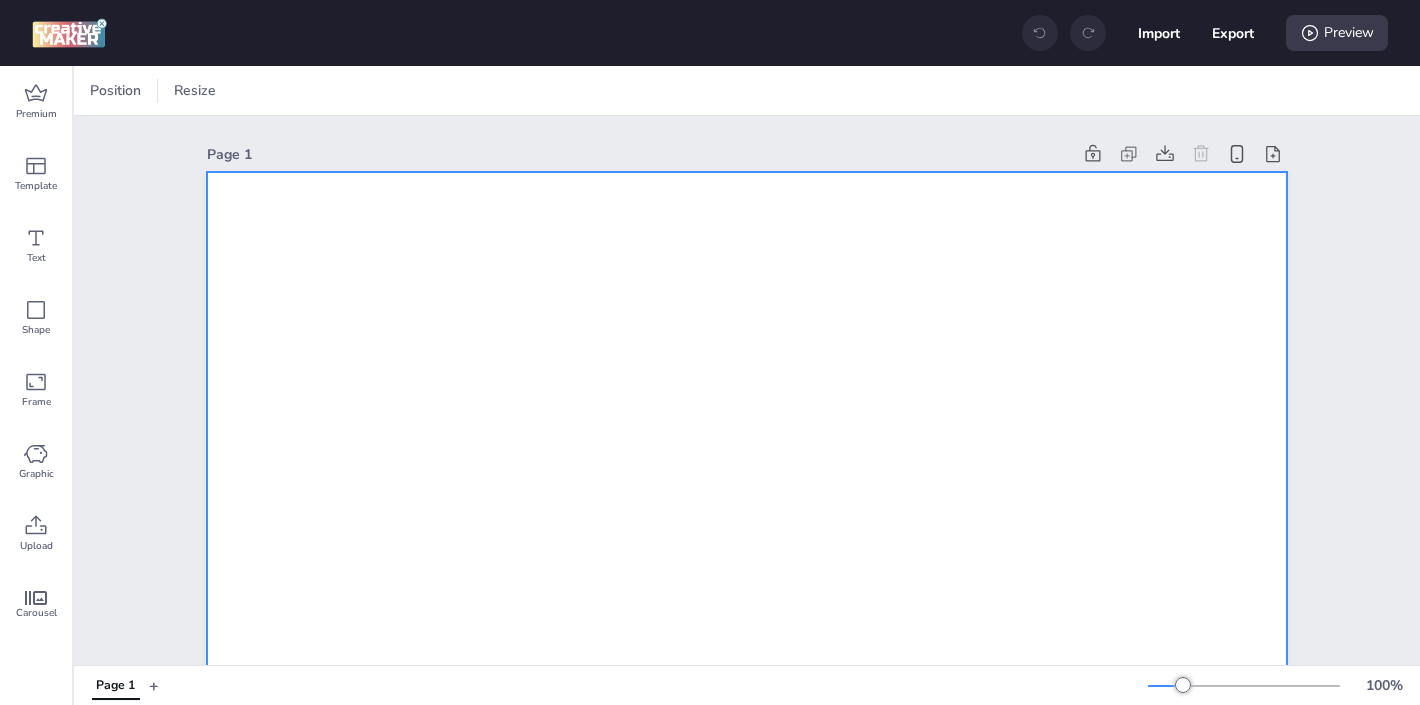 scroll, scrollTop: 0, scrollLeft: 0, axis: both 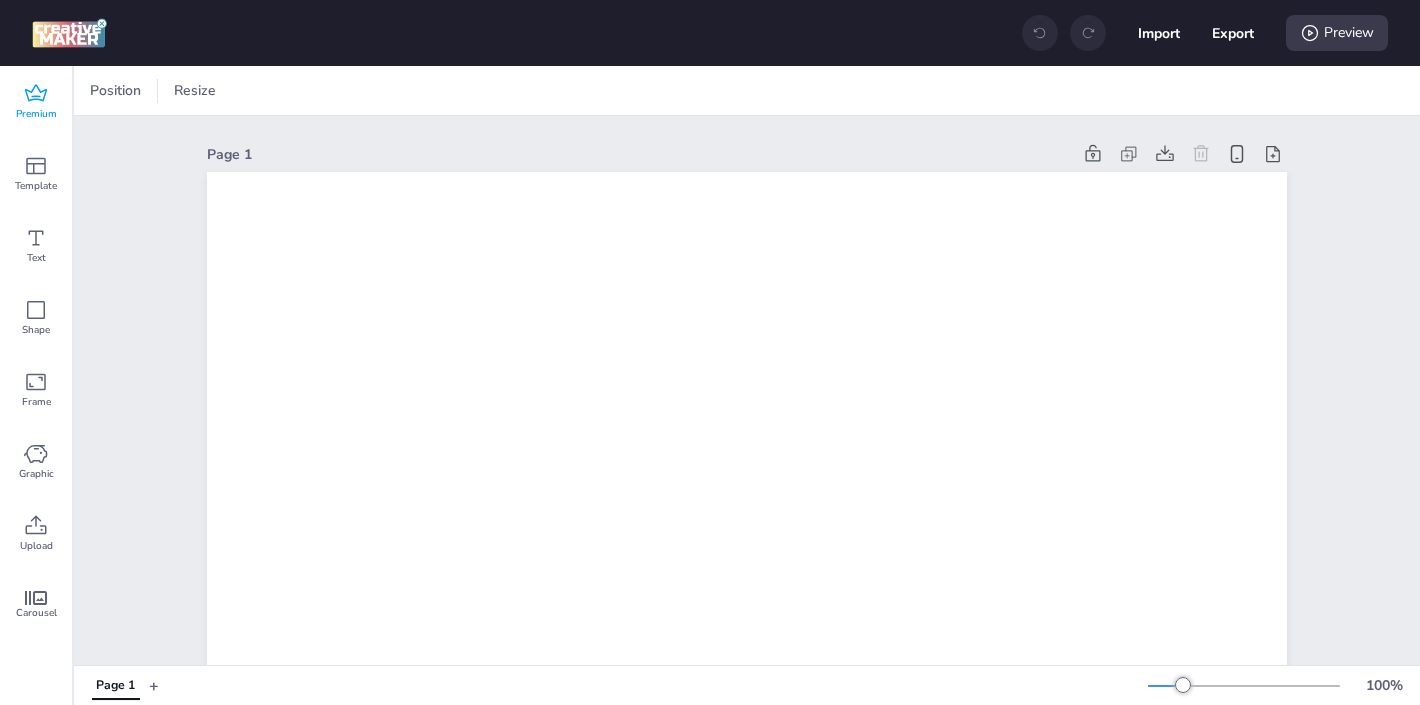 click 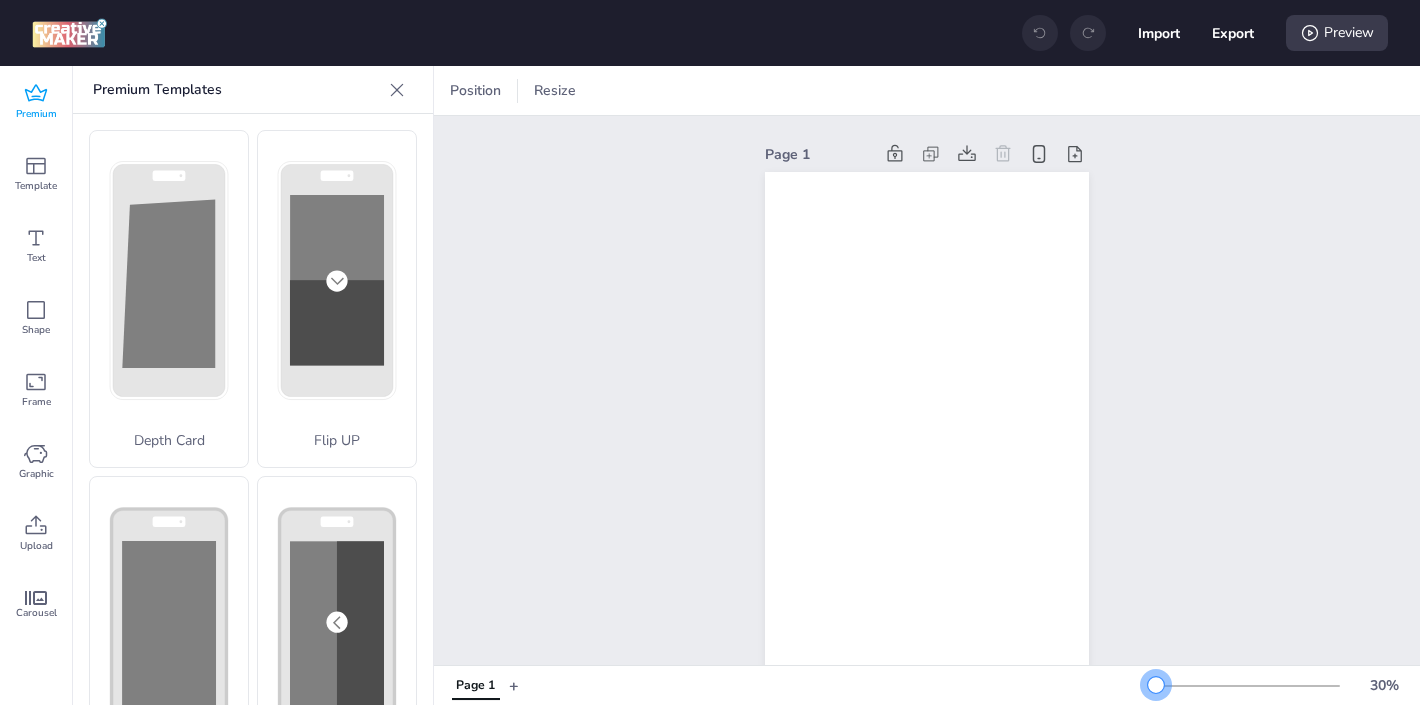 drag, startPoint x: 1184, startPoint y: 682, endPoint x: 1156, endPoint y: 685, distance: 28.160255 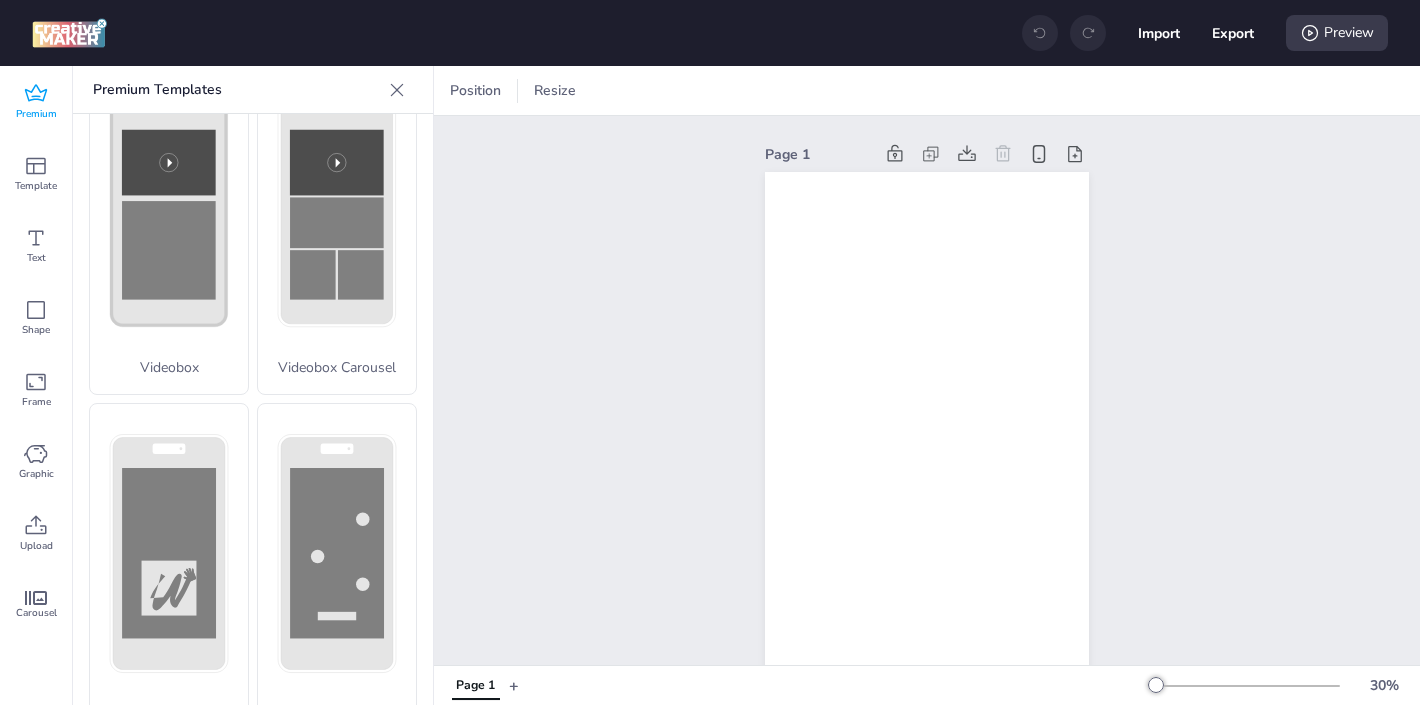 scroll, scrollTop: 816, scrollLeft: 0, axis: vertical 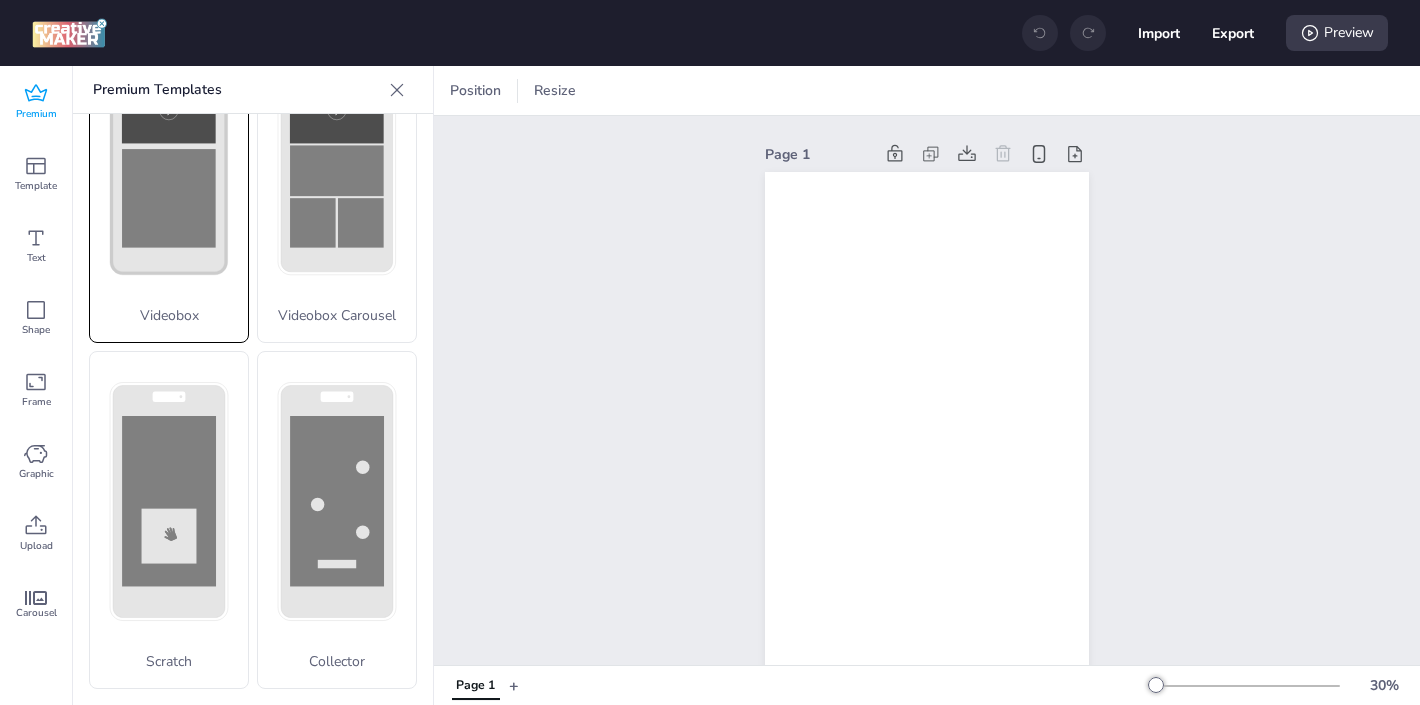 click 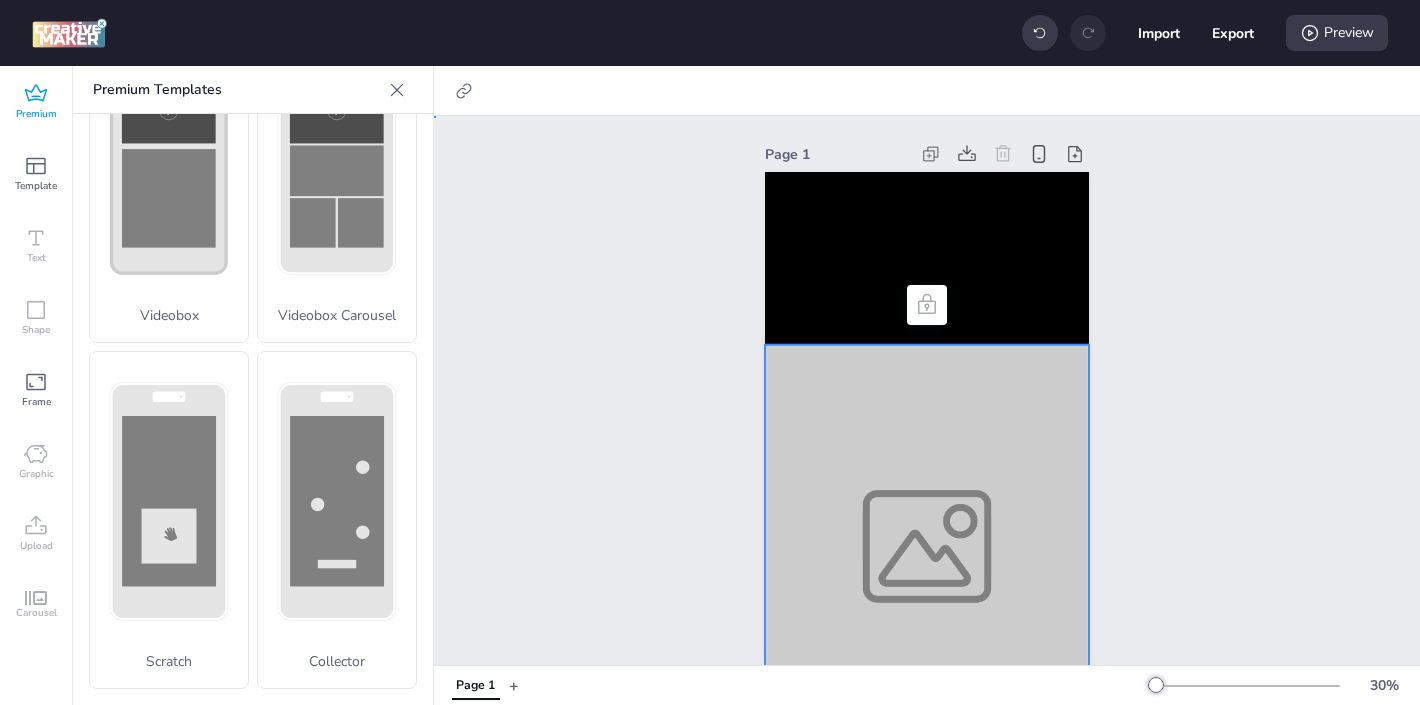click at bounding box center (927, 546) 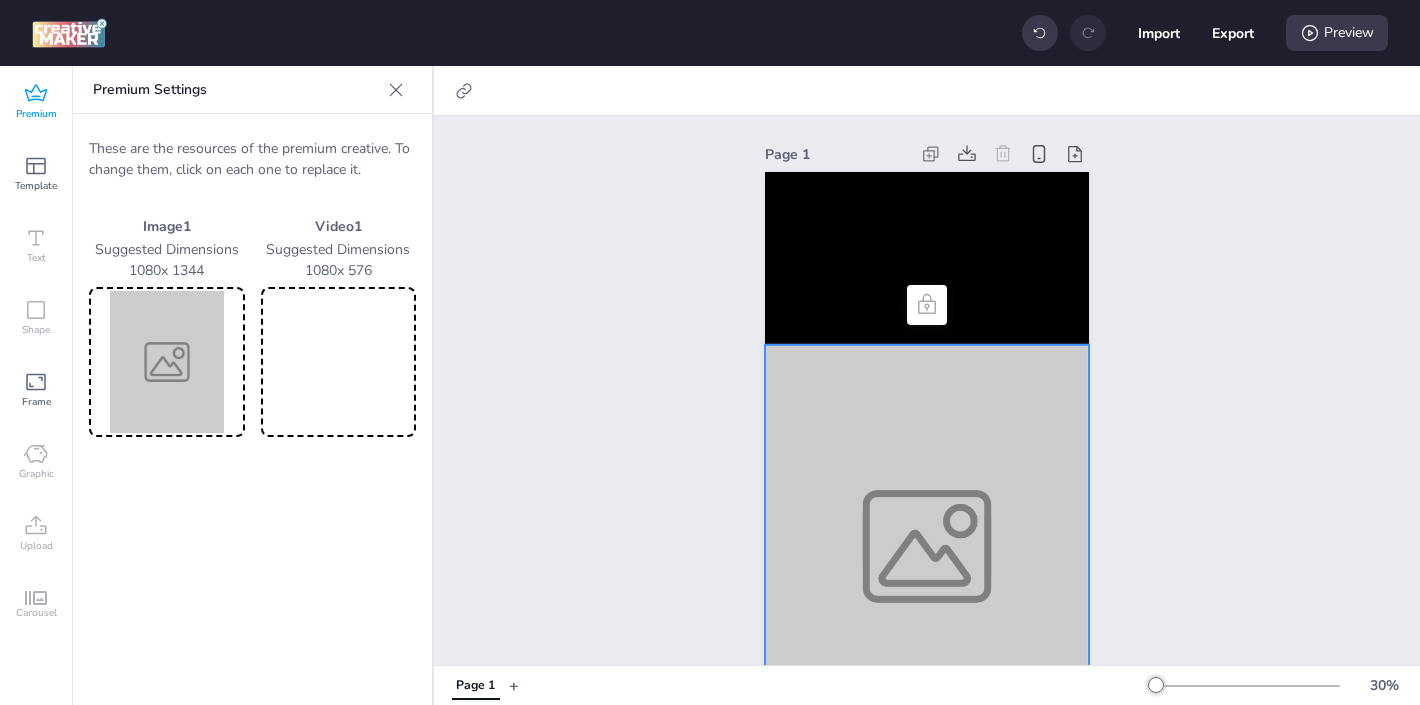 click at bounding box center (167, 362) 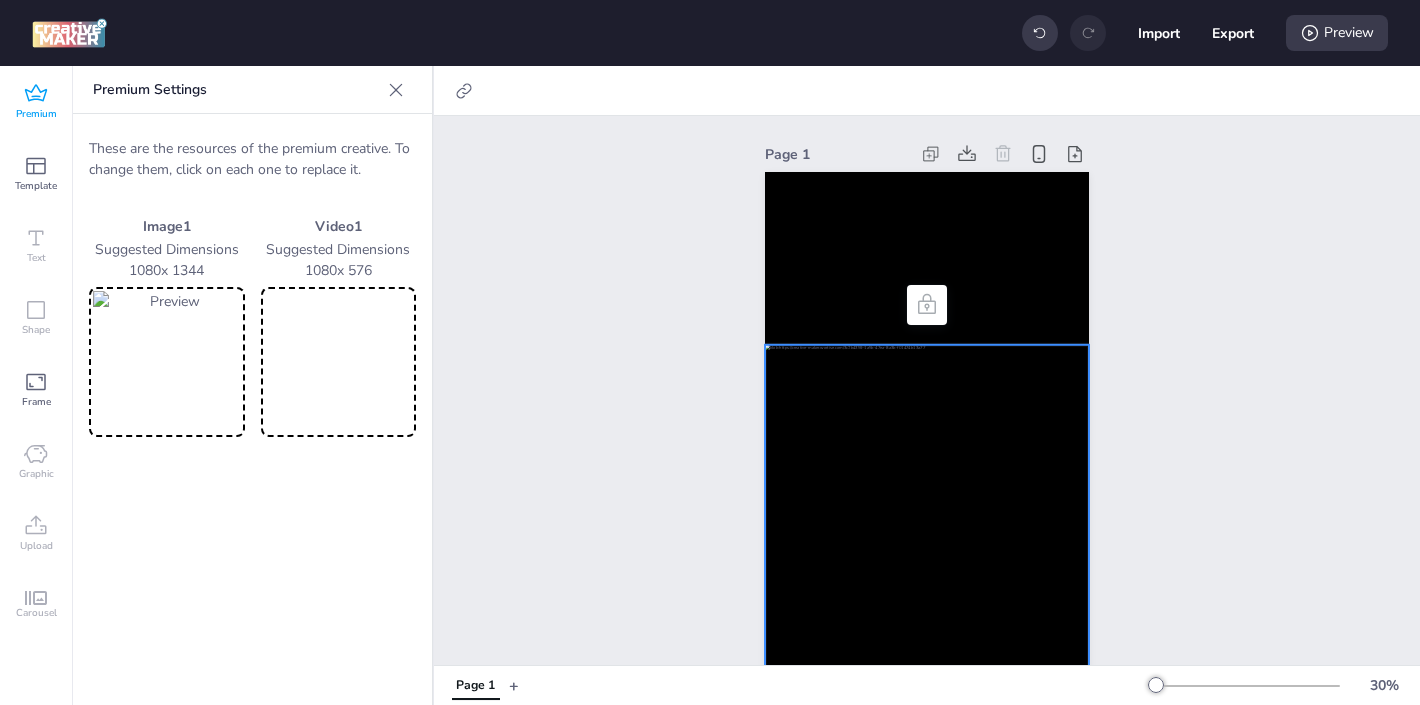 click at bounding box center [339, 362] 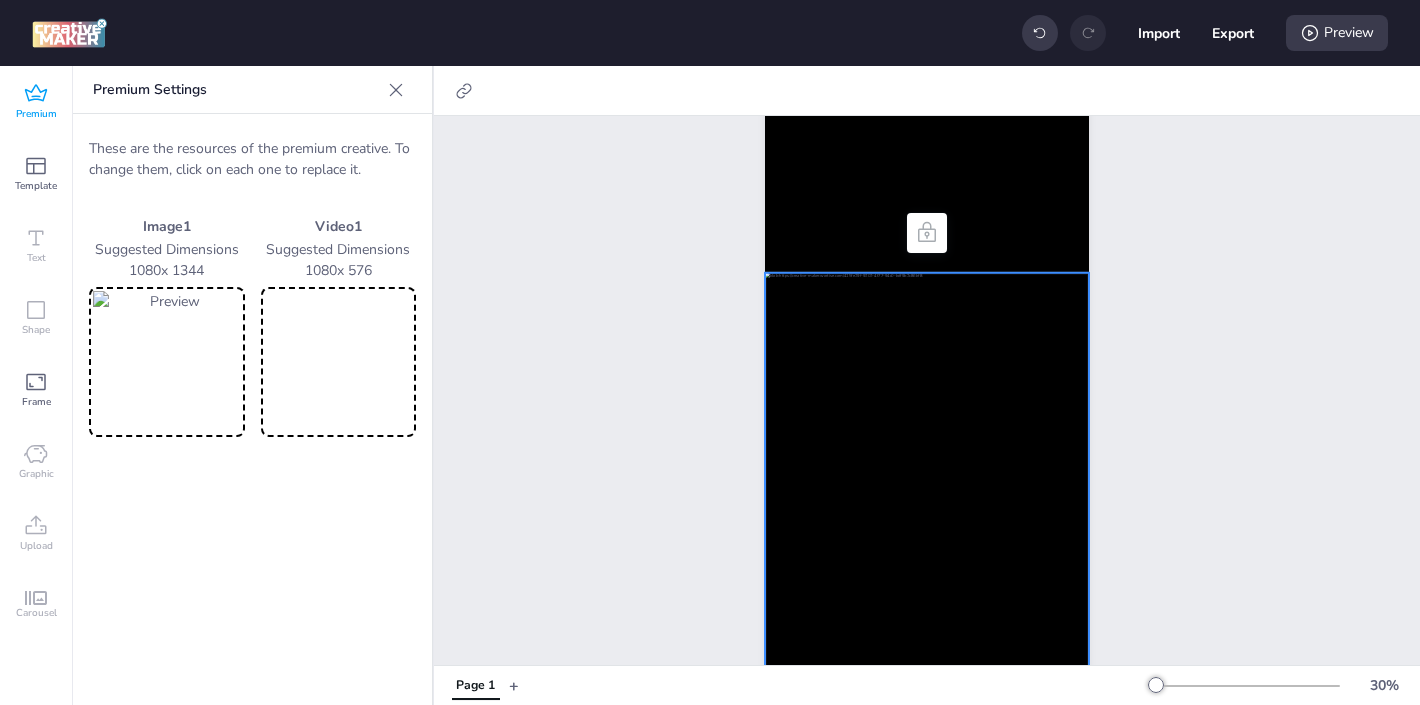 scroll, scrollTop: 107, scrollLeft: 0, axis: vertical 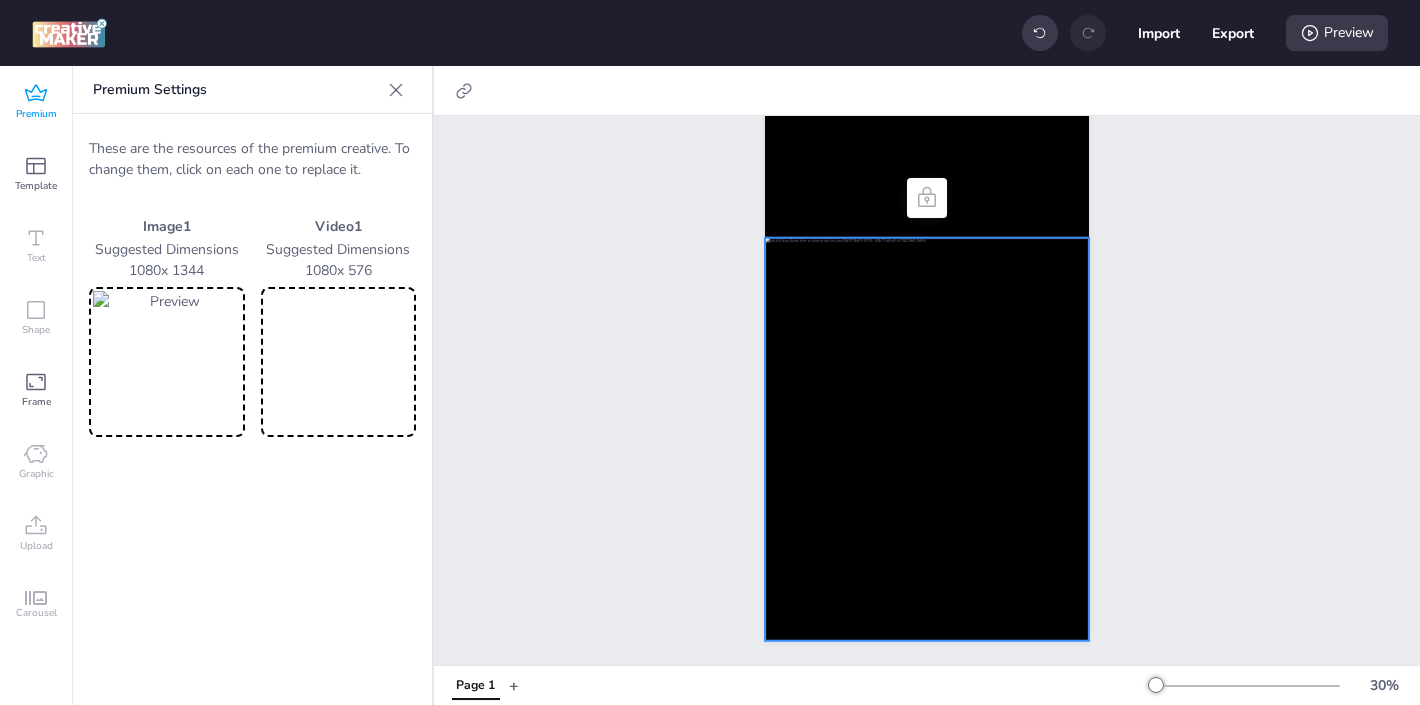 click at bounding box center [927, 439] 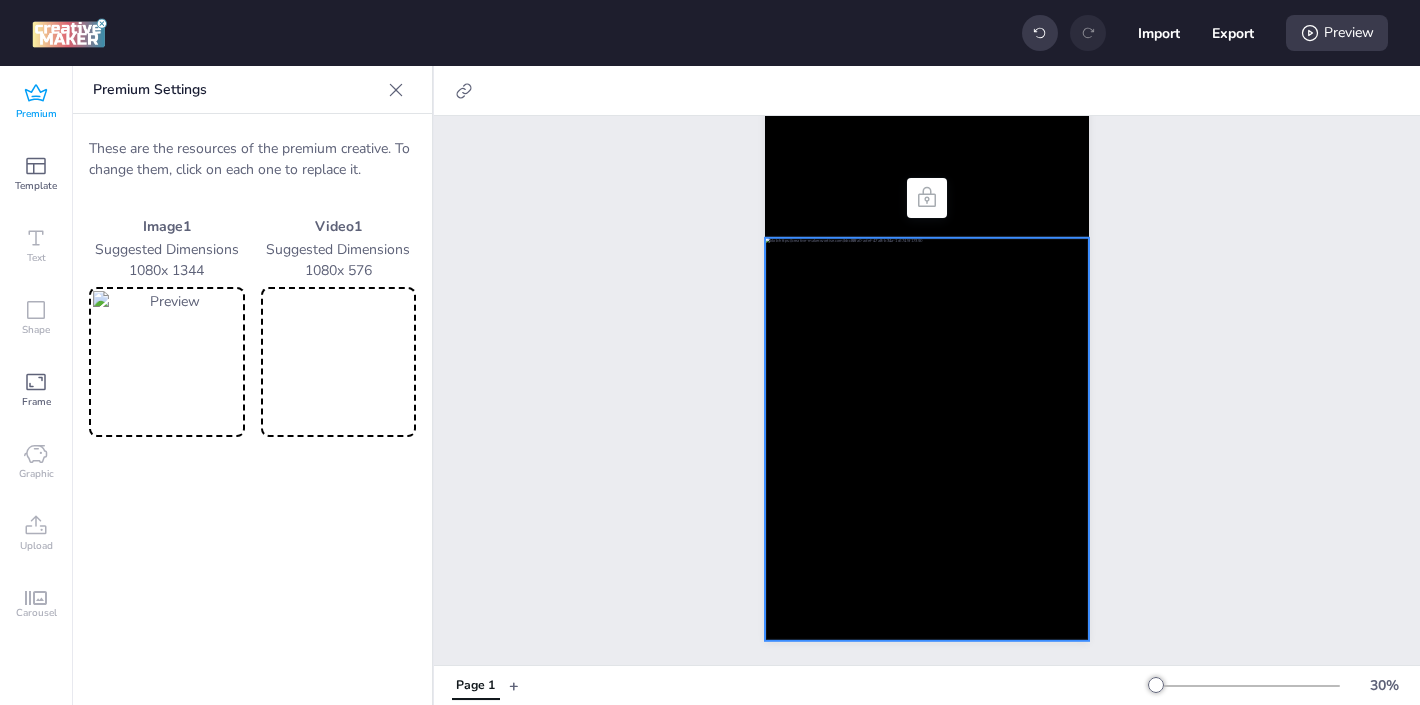 click at bounding box center (927, 439) 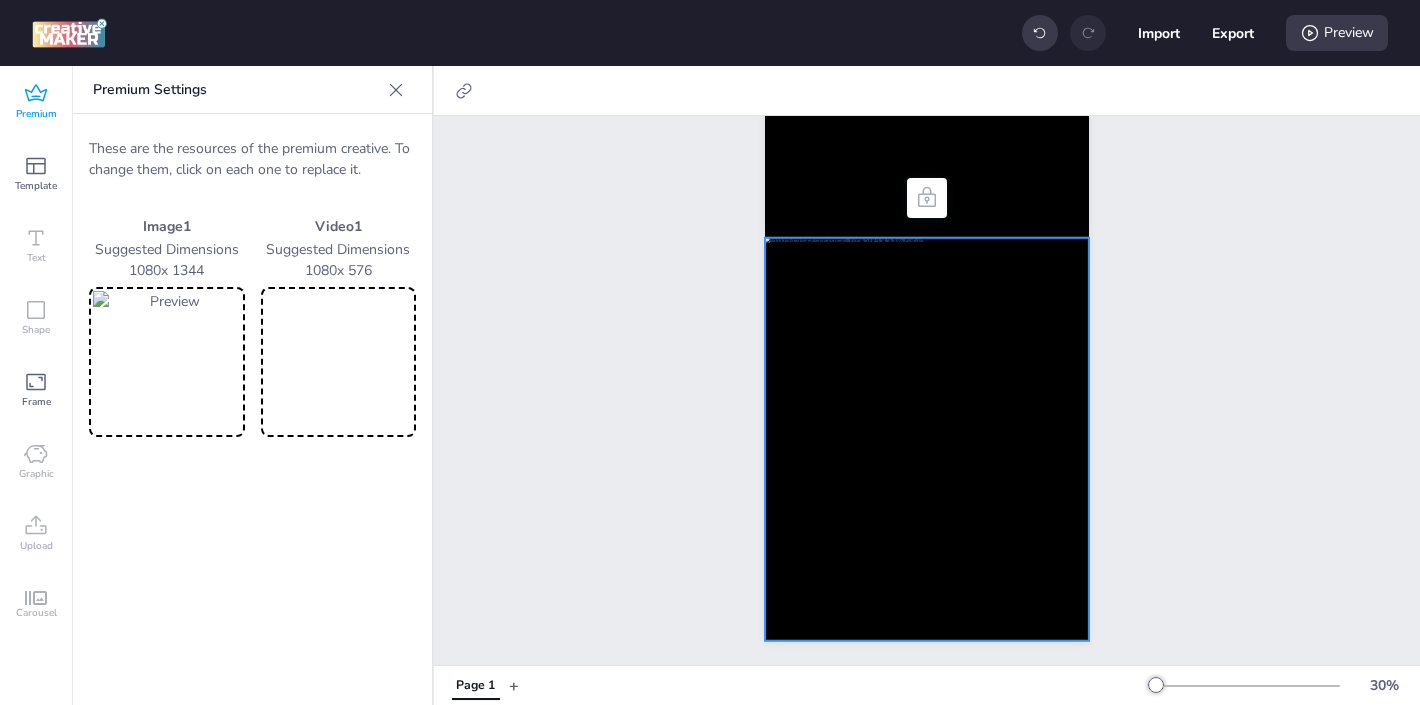 click at bounding box center (167, 362) 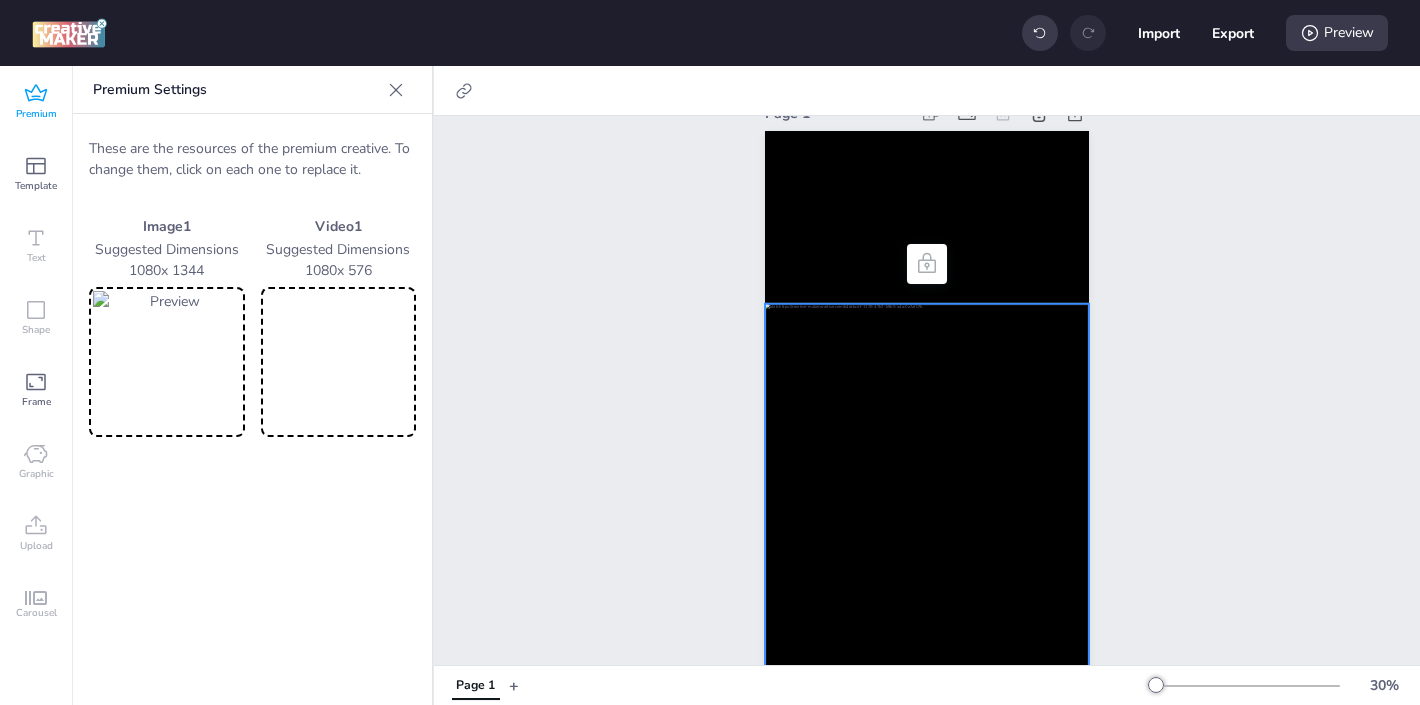 scroll, scrollTop: 0, scrollLeft: 0, axis: both 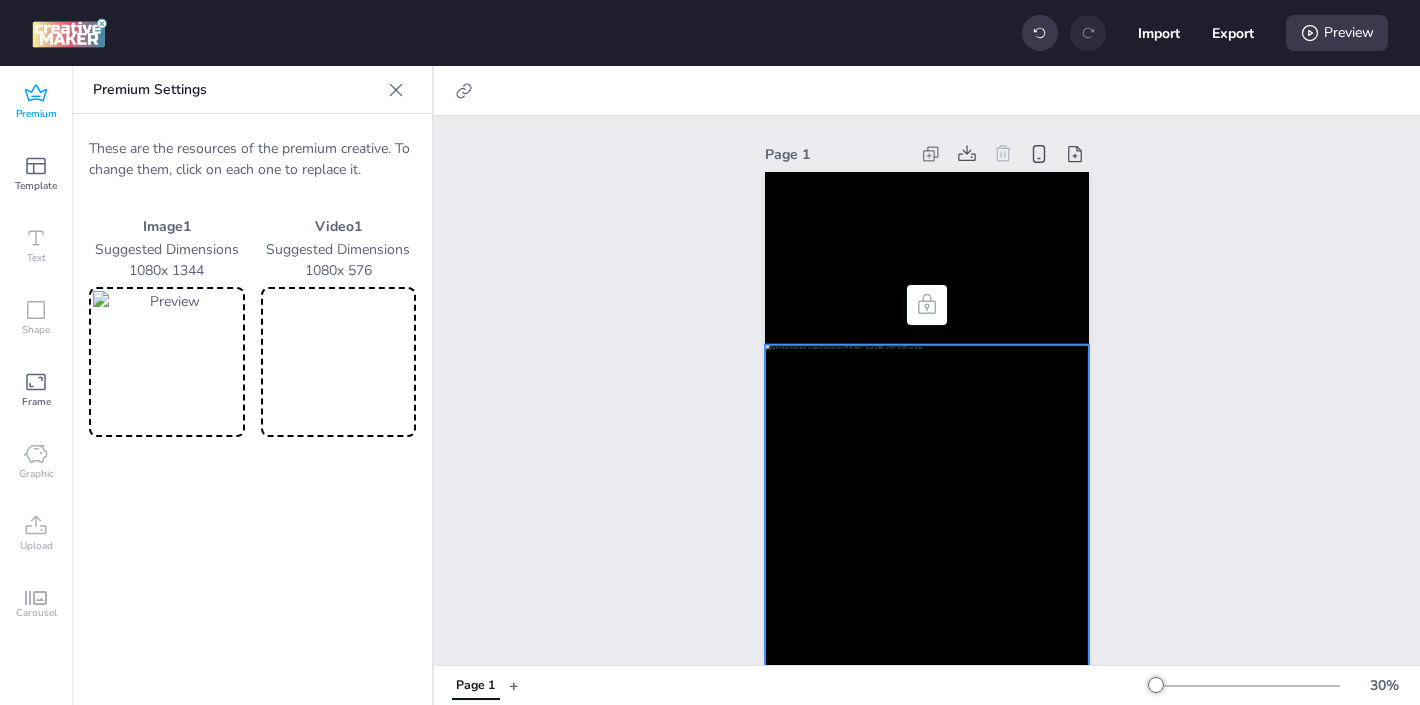 click at bounding box center (927, 546) 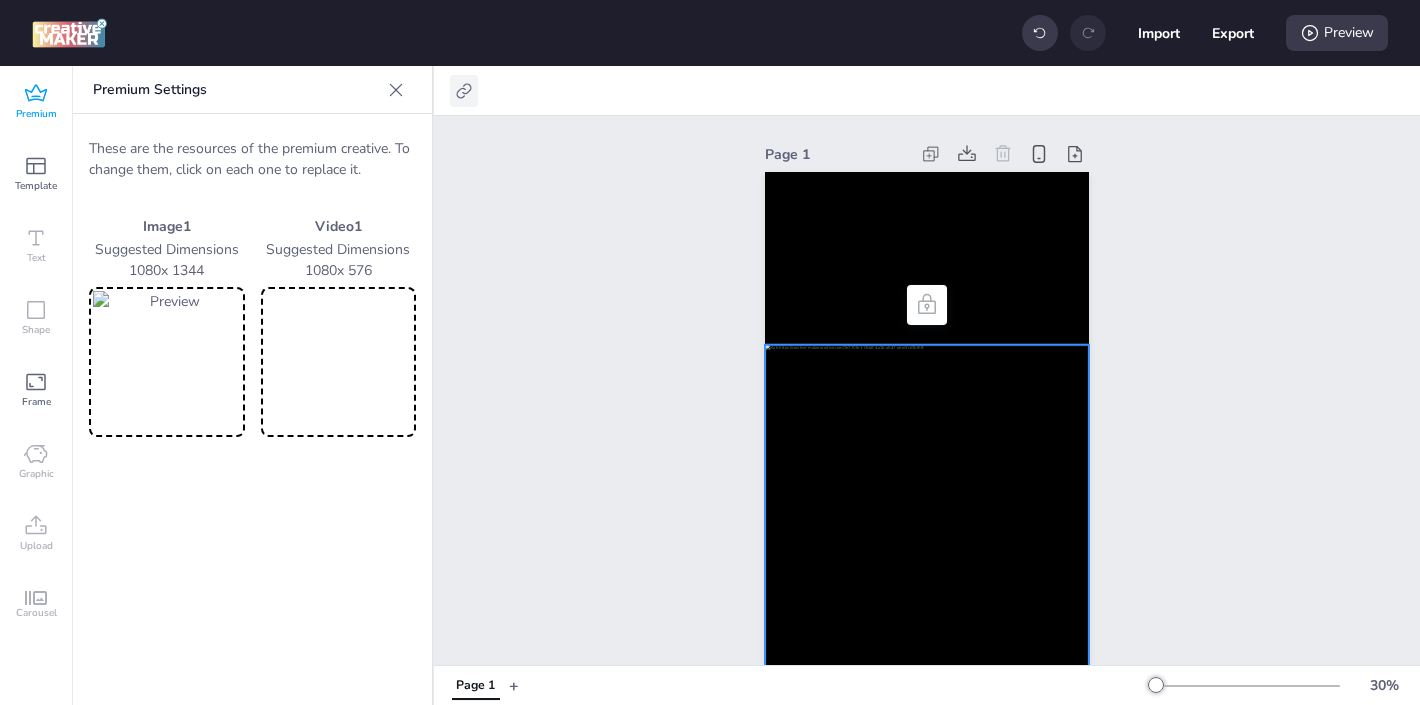 click 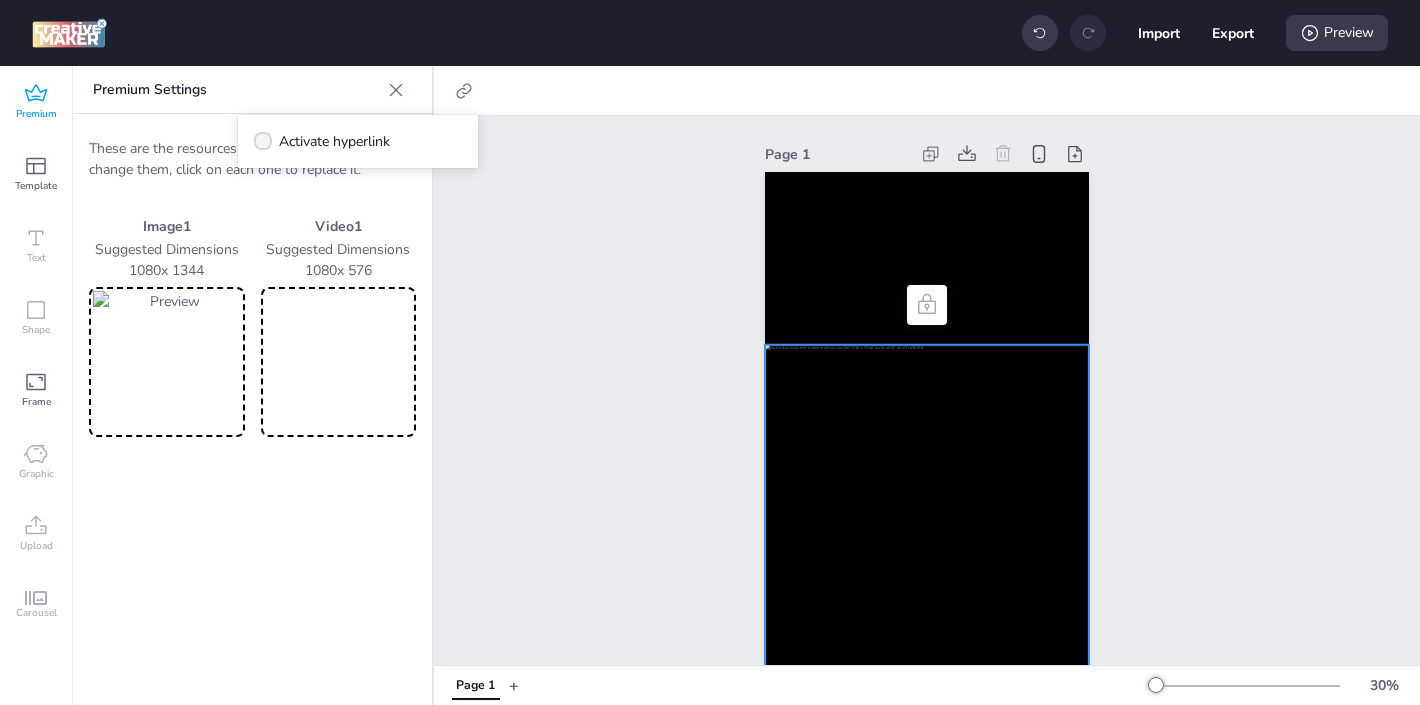 click on "Activate hyperlink" at bounding box center (334, 141) 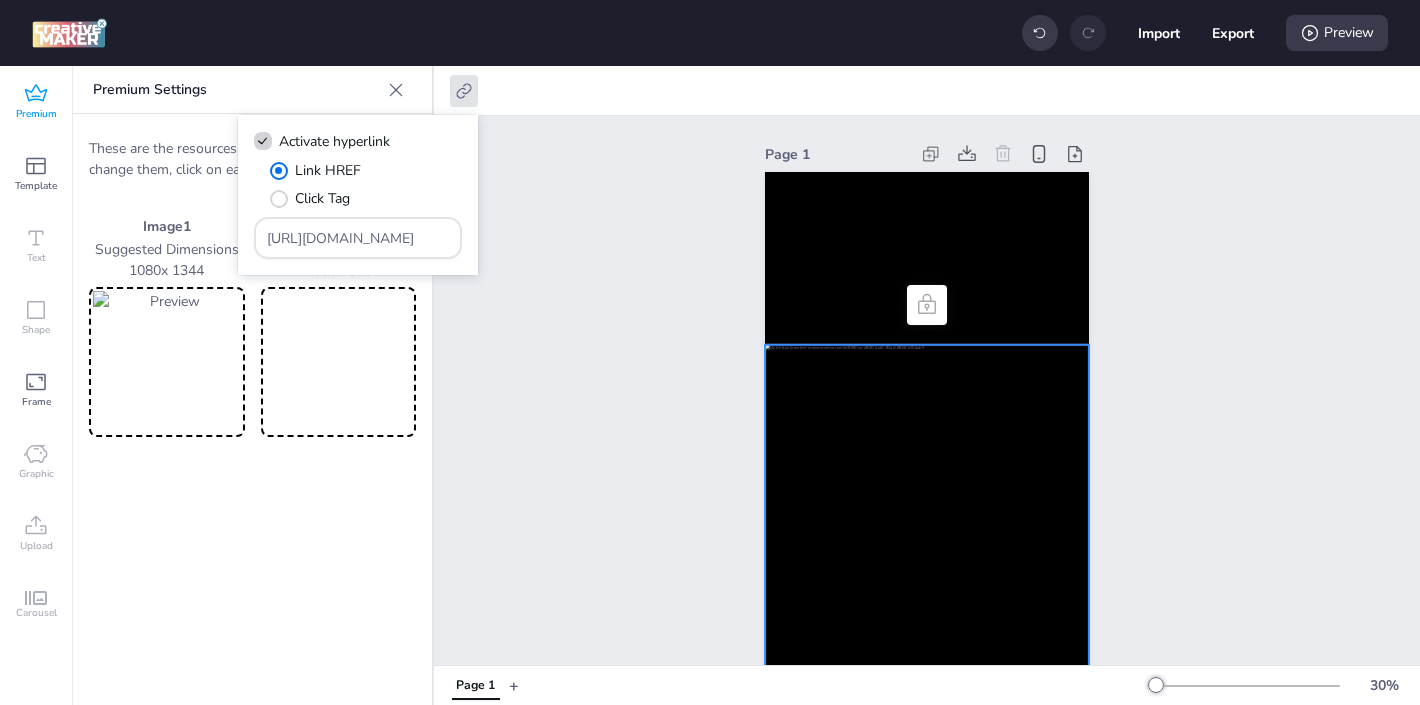 click on "Page 1" at bounding box center [927, 444] 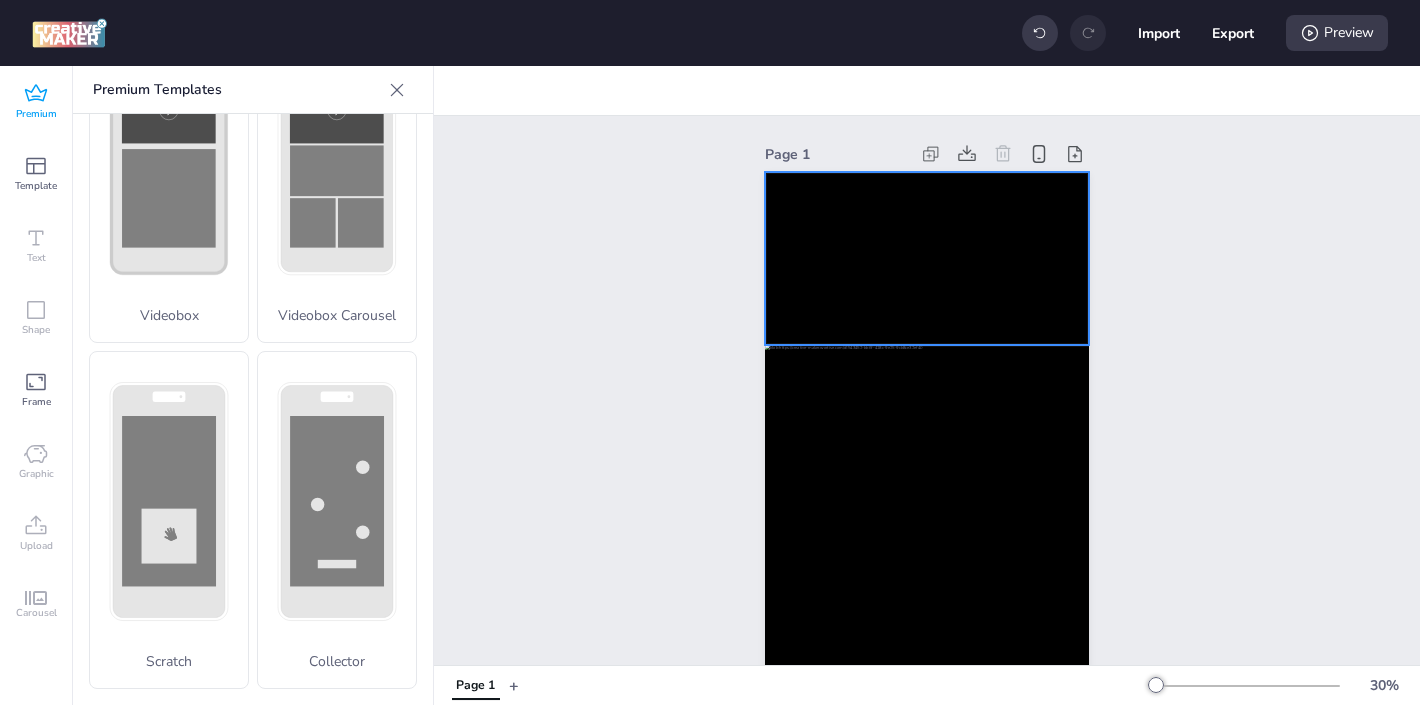 click at bounding box center [927, 258] 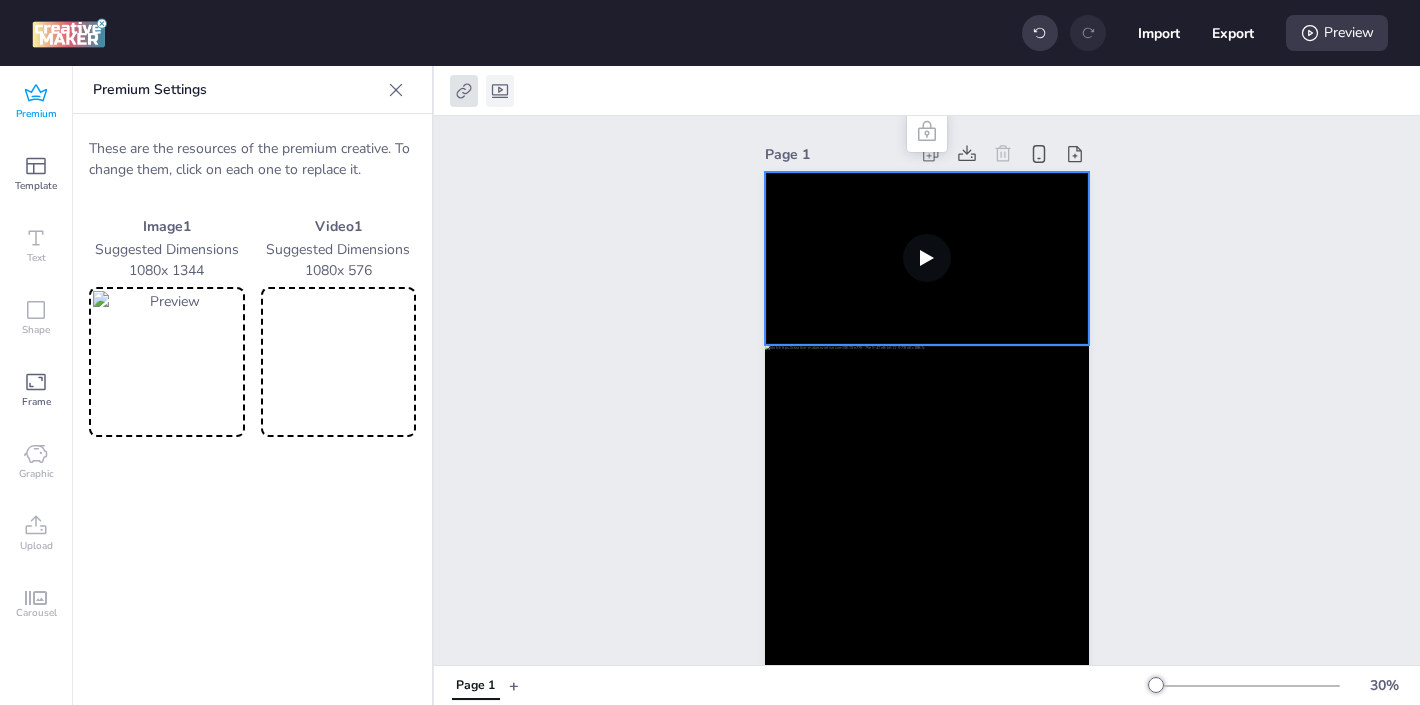 click 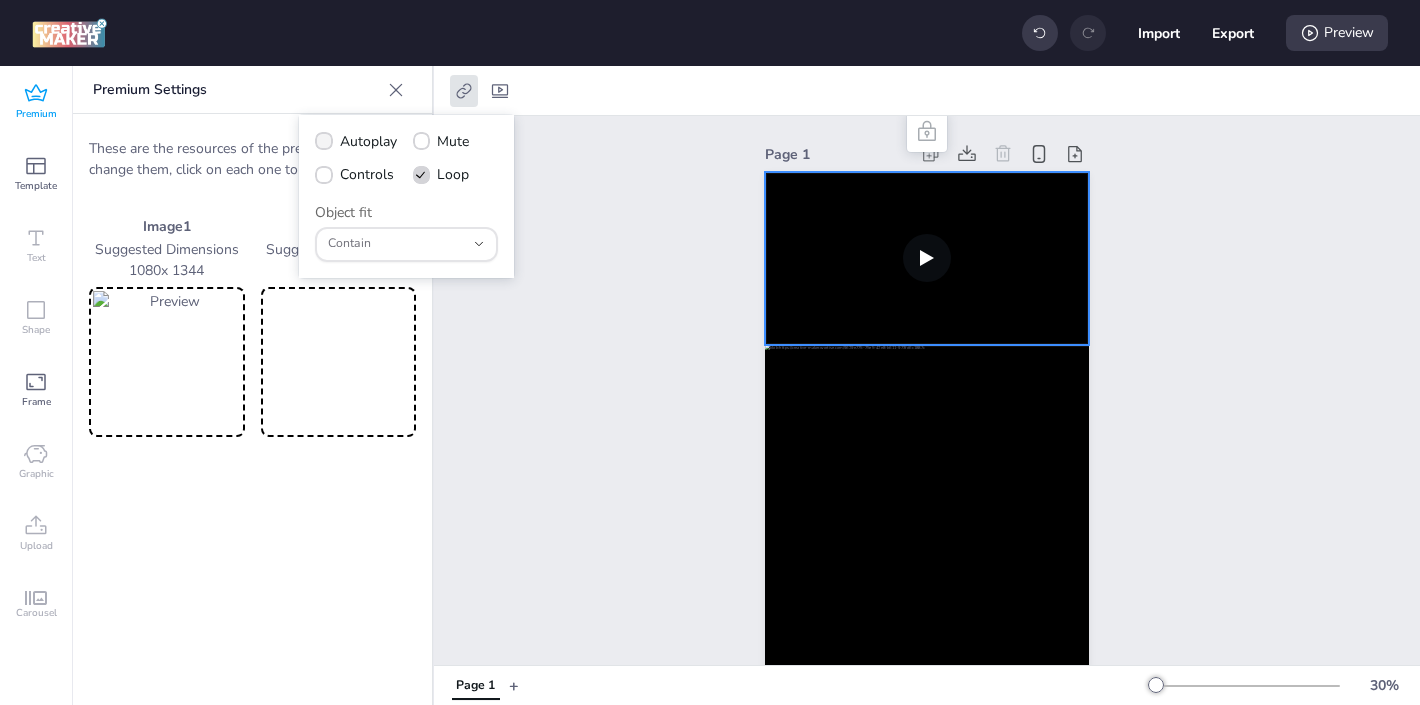 click 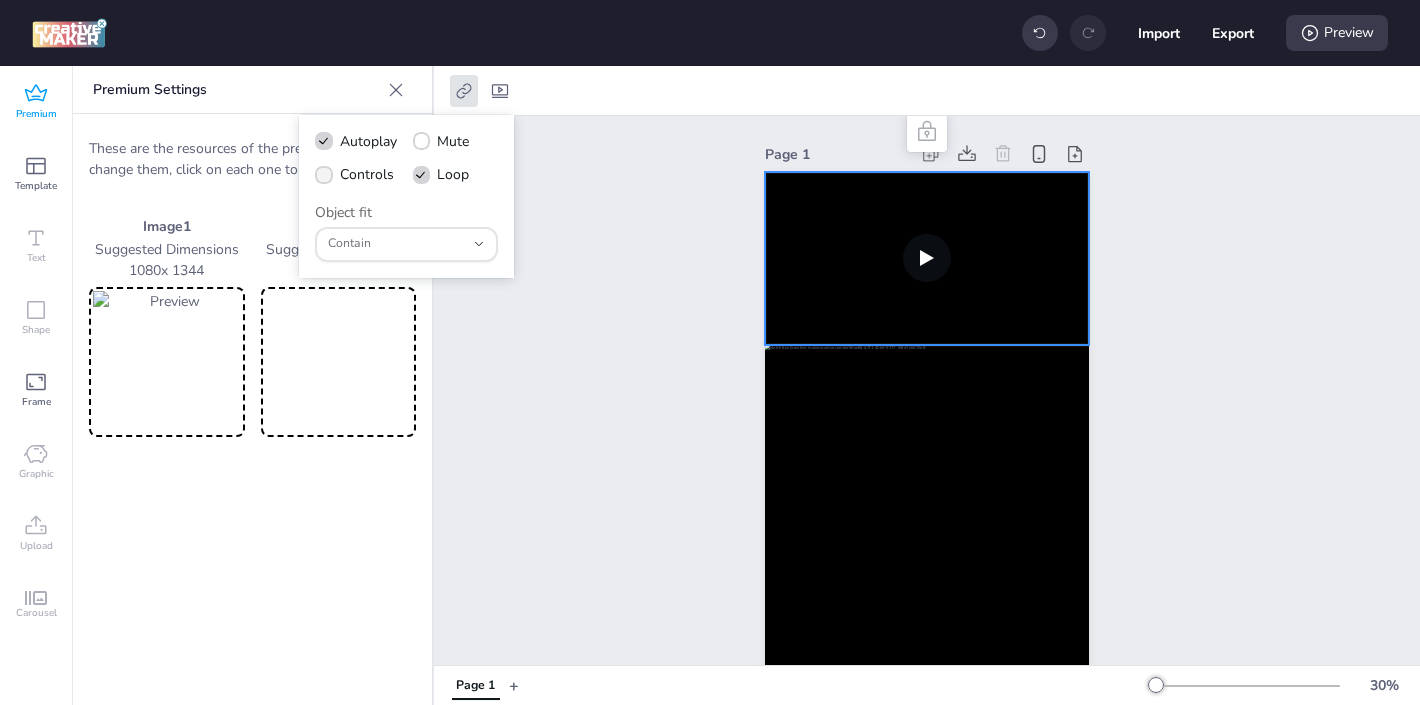 click 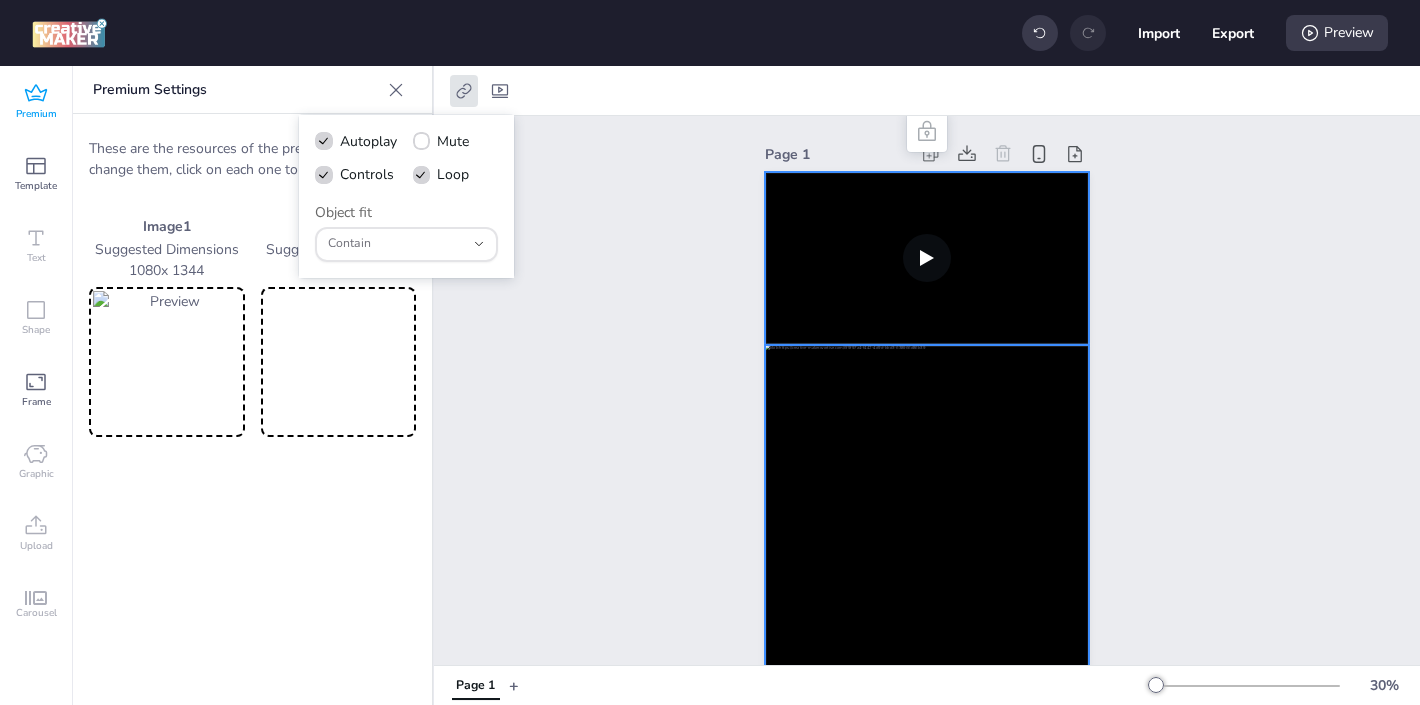 click at bounding box center [927, 546] 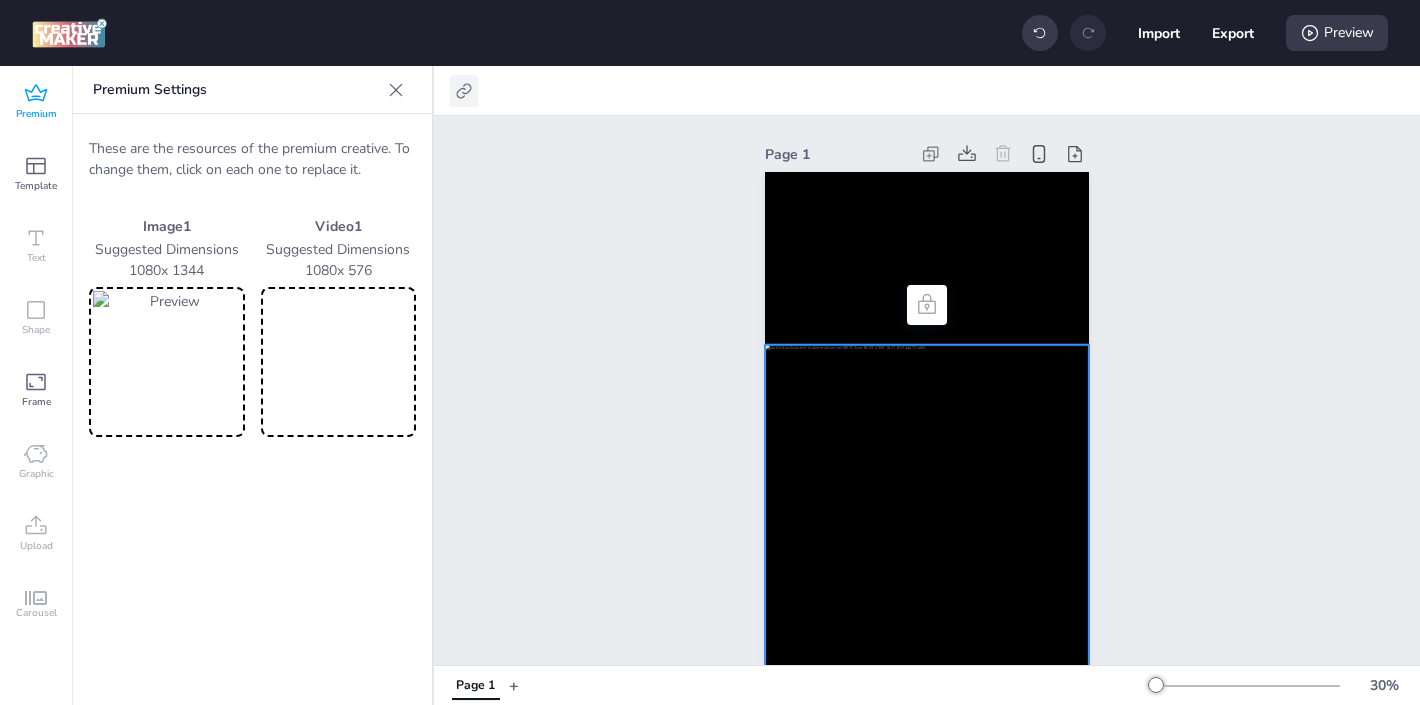 click 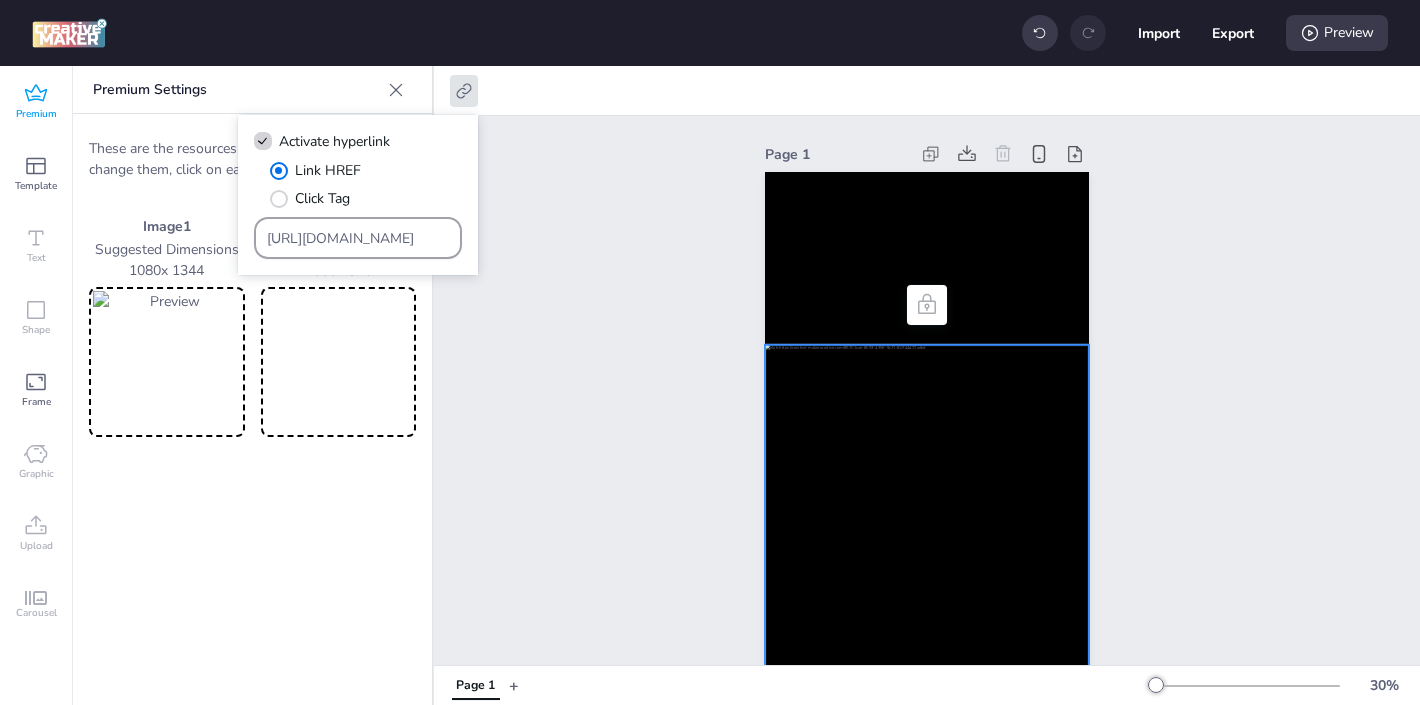 click on "[URL][DOMAIN_NAME]" at bounding box center (358, 238) 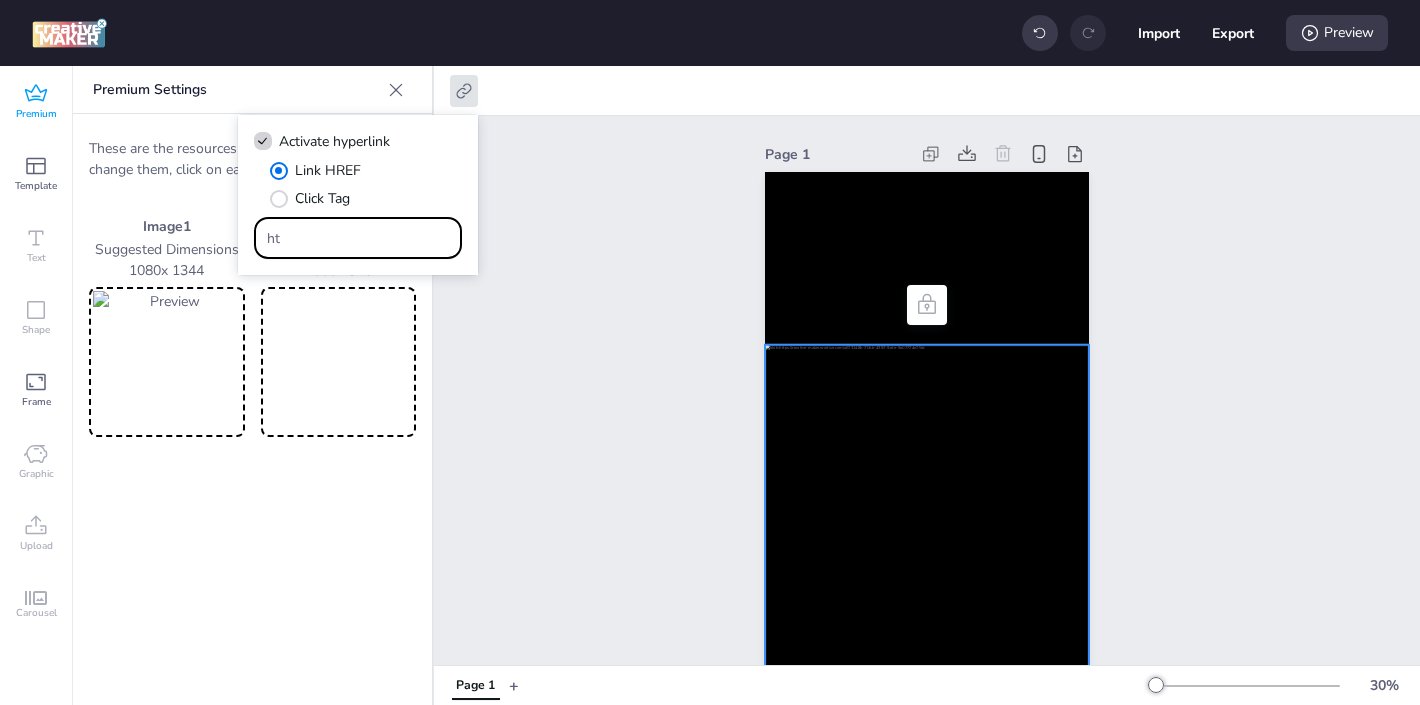 type on "h" 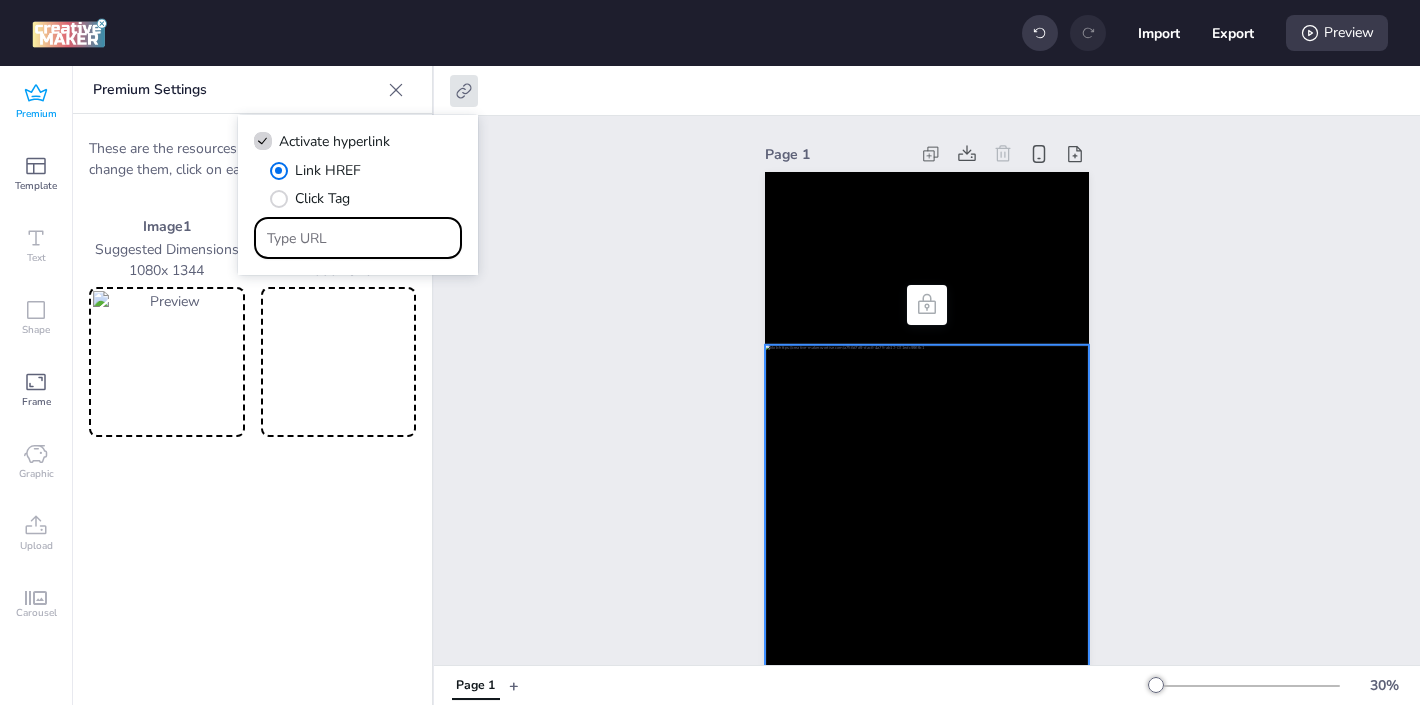 paste on "[URL][DOMAIN_NAME]" 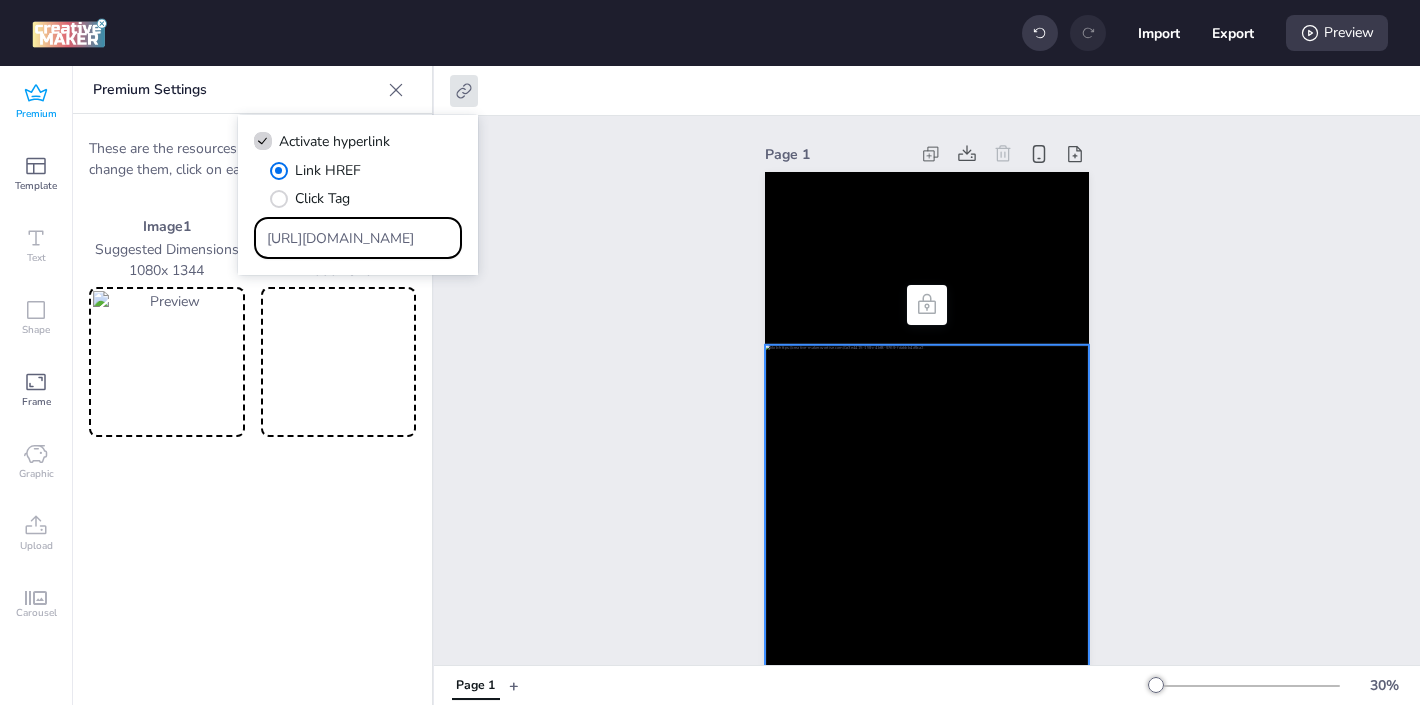 scroll, scrollTop: 0, scrollLeft: 1518, axis: horizontal 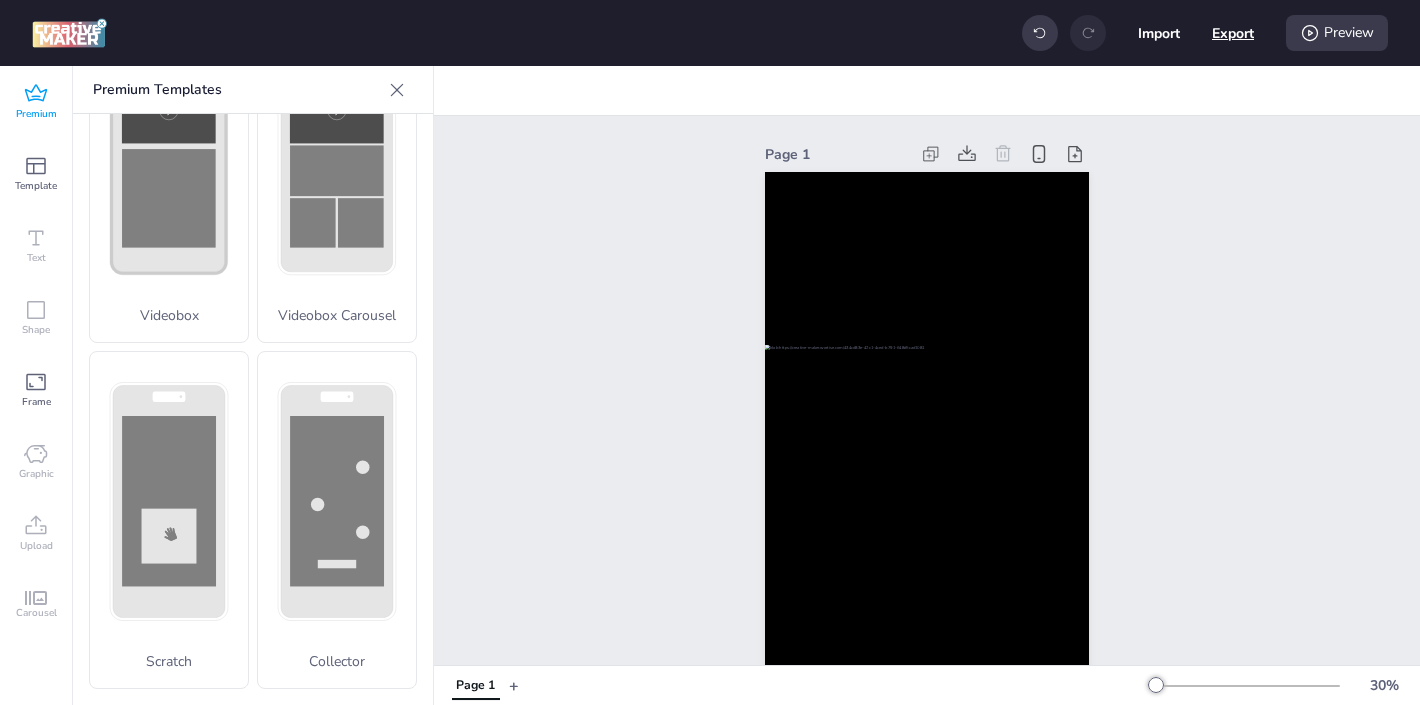 click on "Export" at bounding box center [1233, 33] 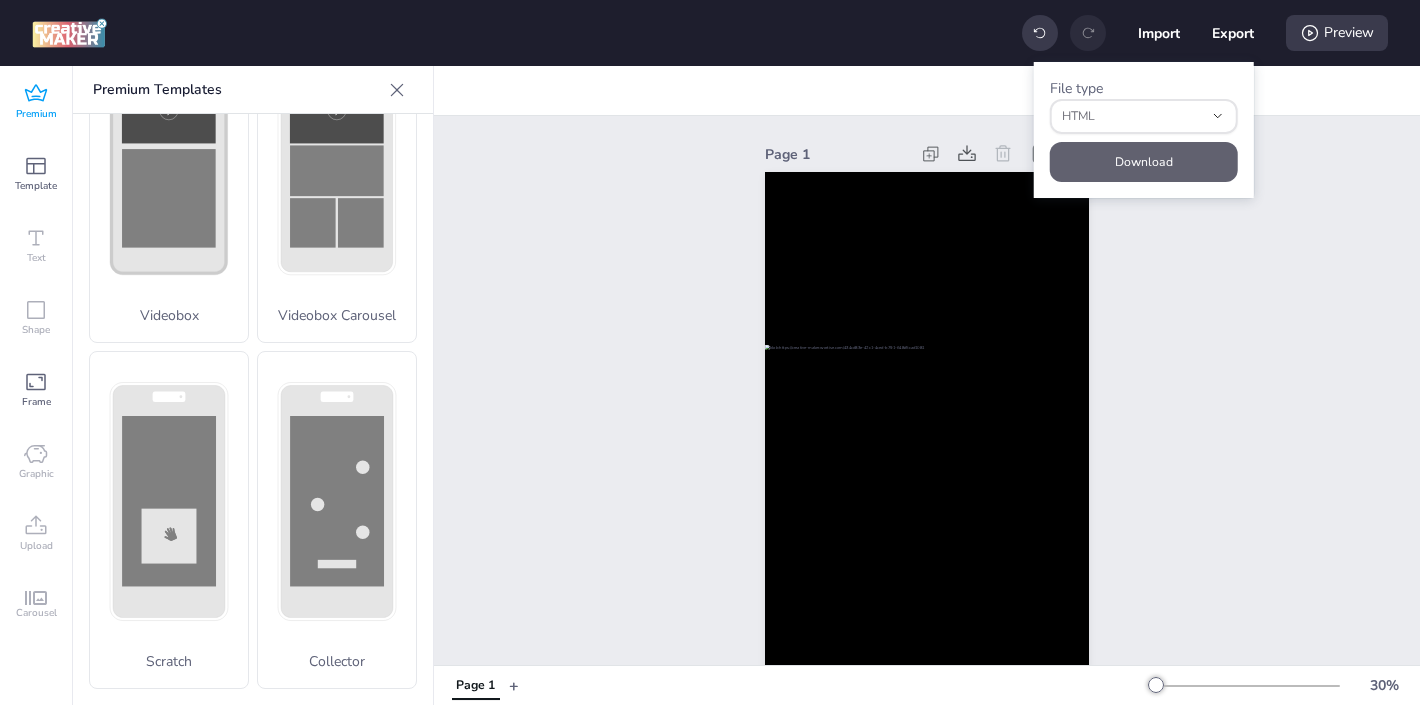 click on "Download" at bounding box center (1144, 162) 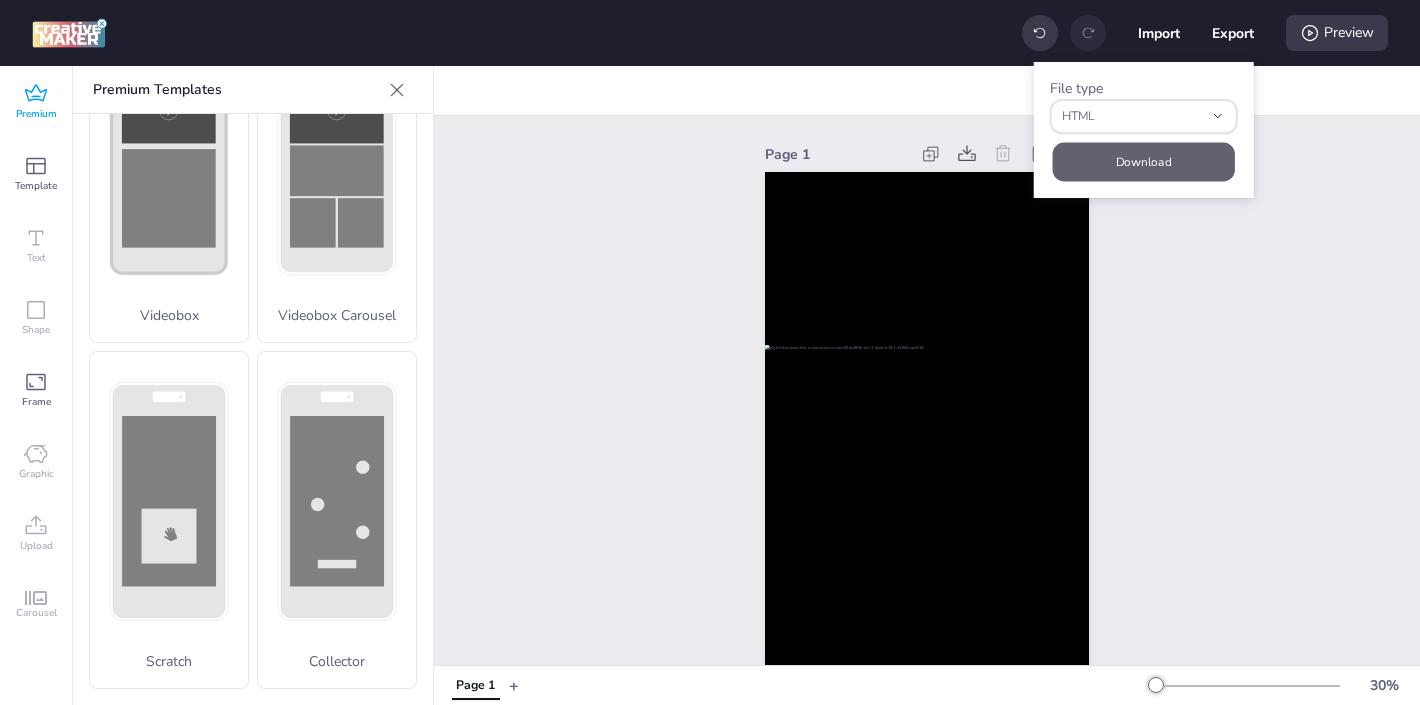 click on "Download" at bounding box center (1143, 161) 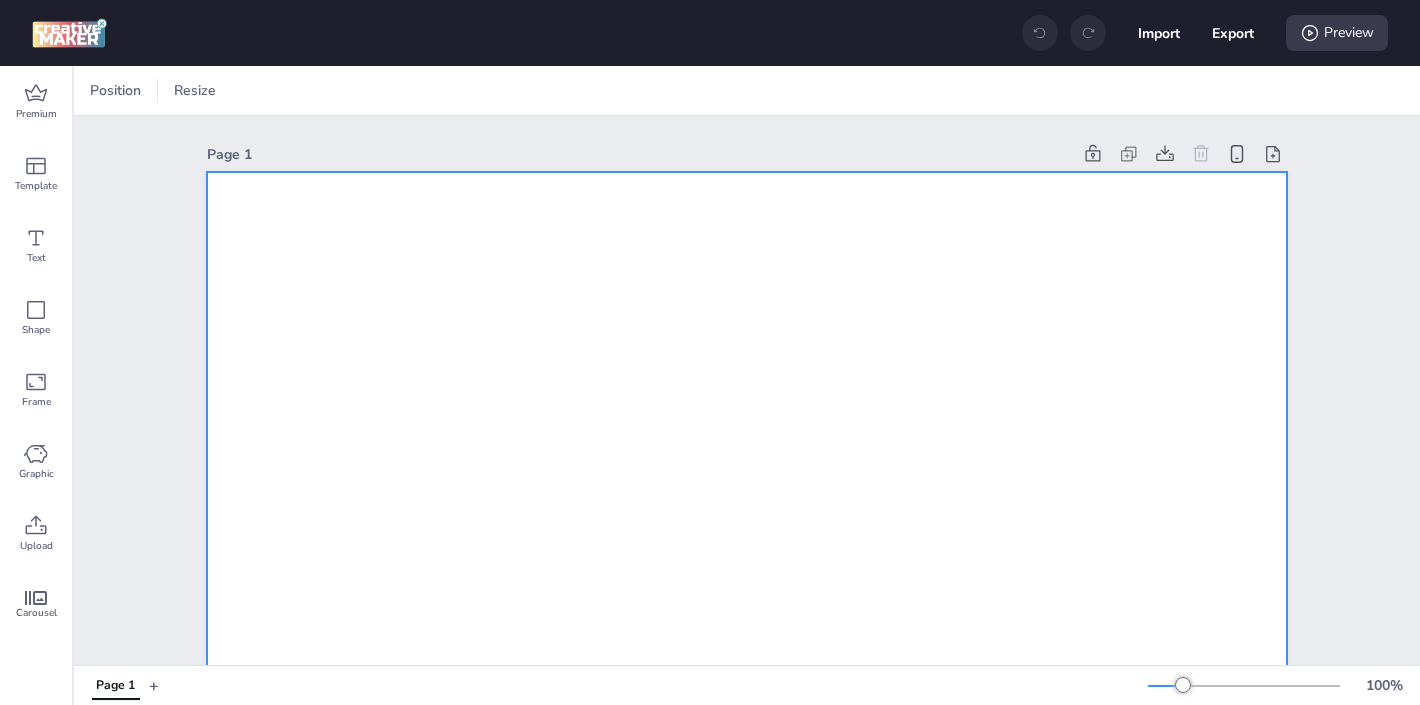 scroll, scrollTop: 0, scrollLeft: 0, axis: both 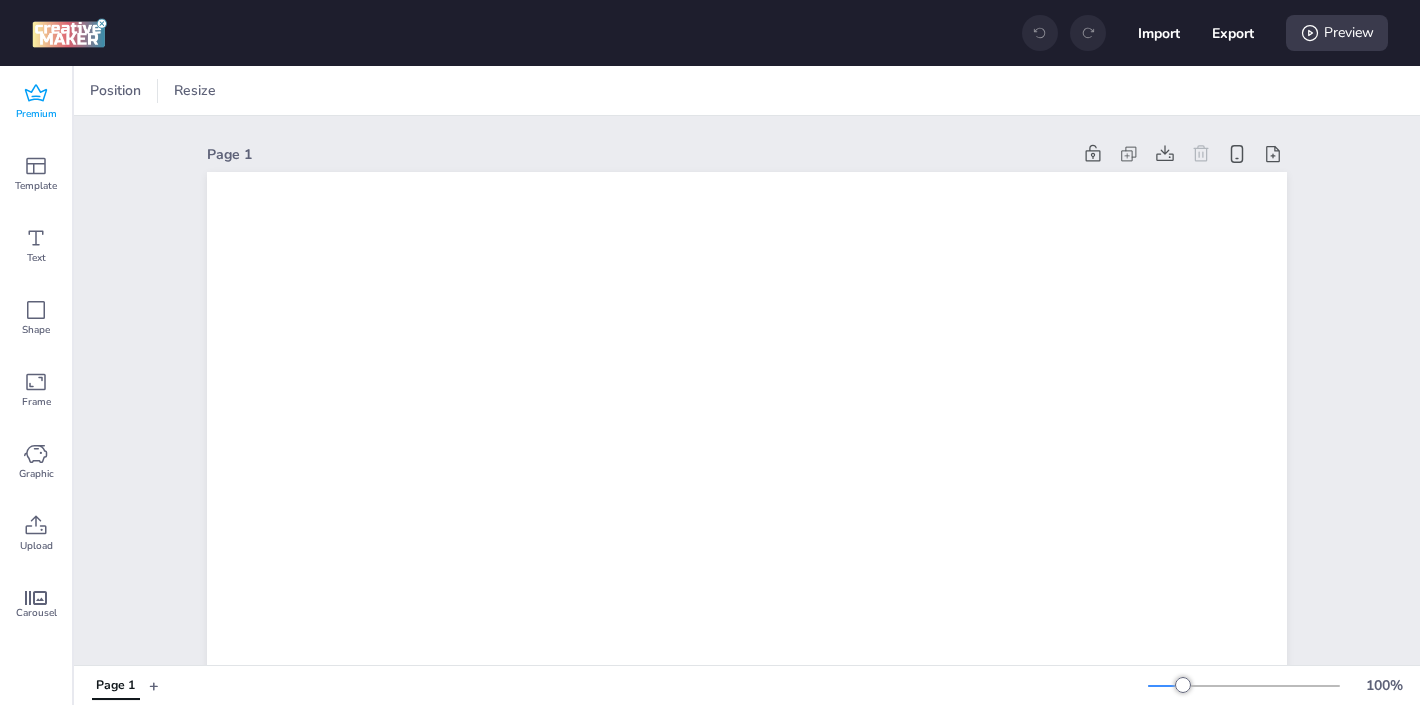 click 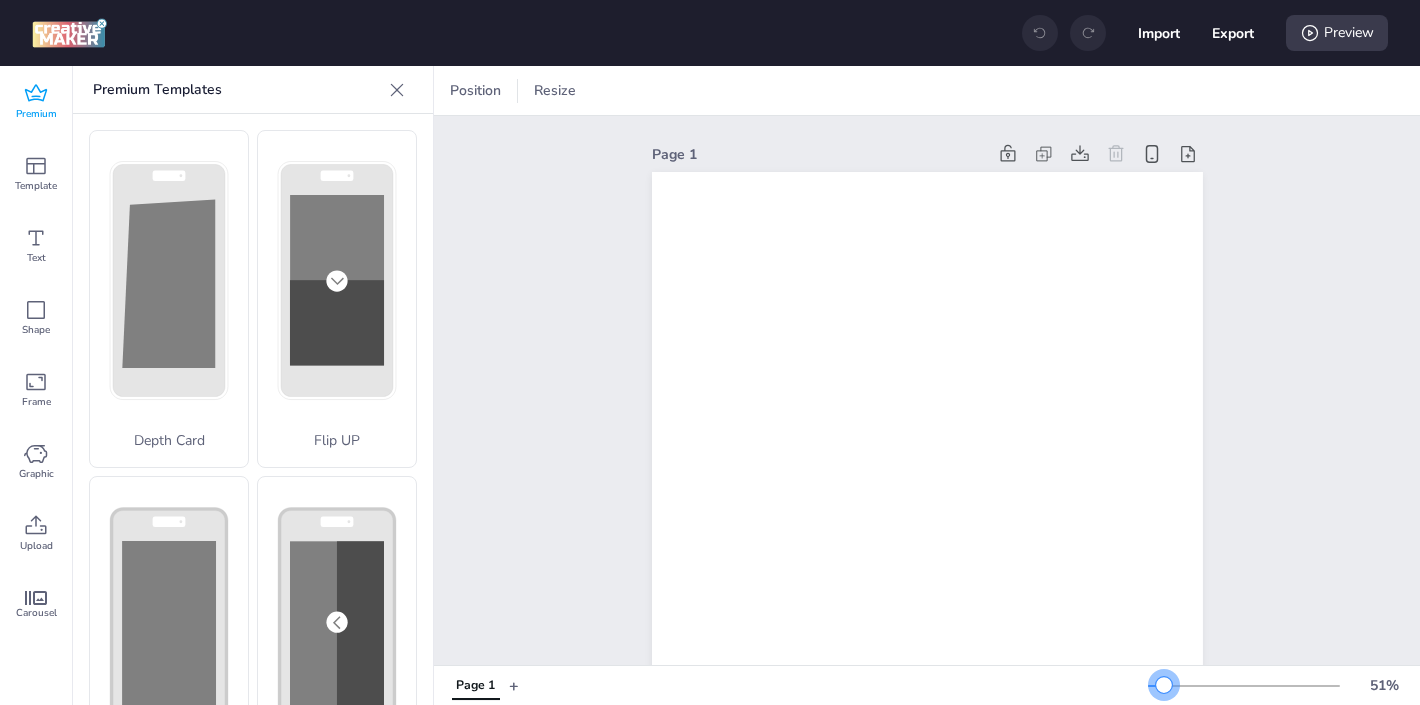 drag, startPoint x: 1184, startPoint y: 684, endPoint x: 1159, endPoint y: 686, distance: 25.079872 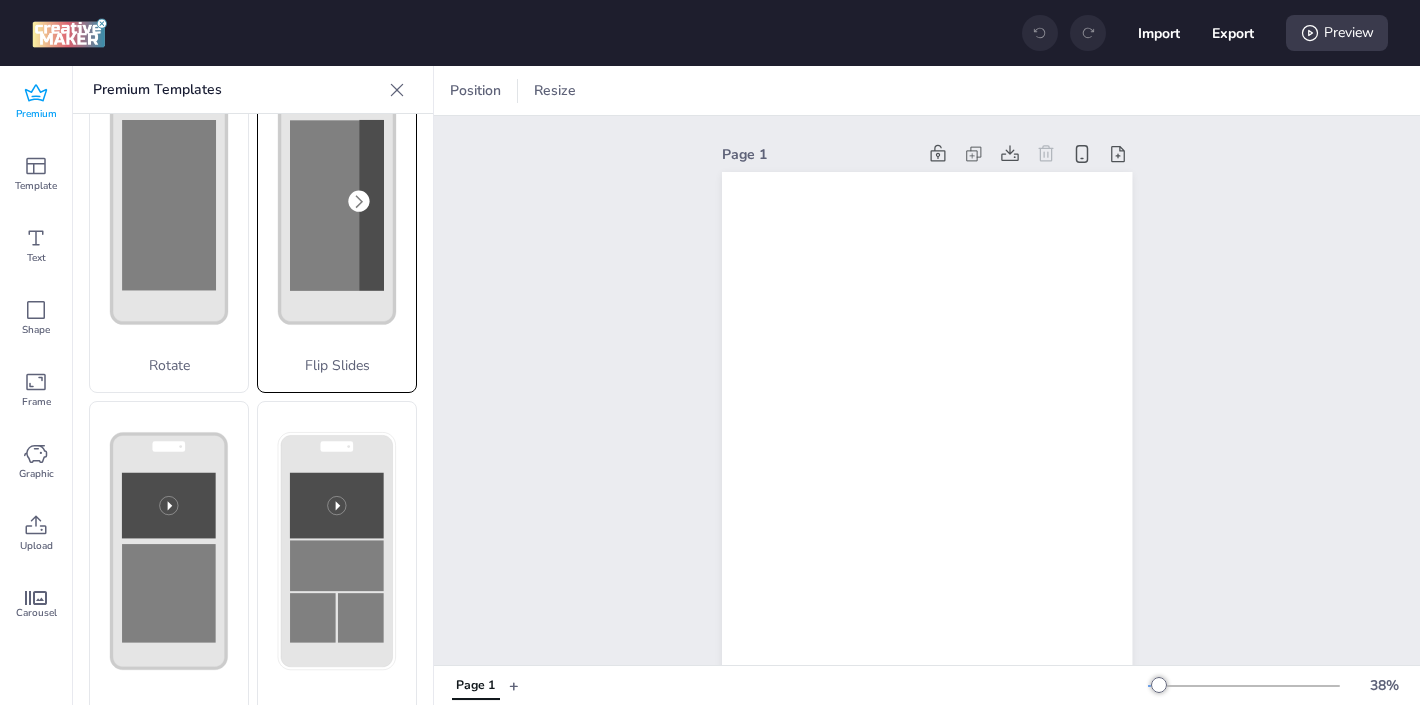 scroll, scrollTop: 632, scrollLeft: 0, axis: vertical 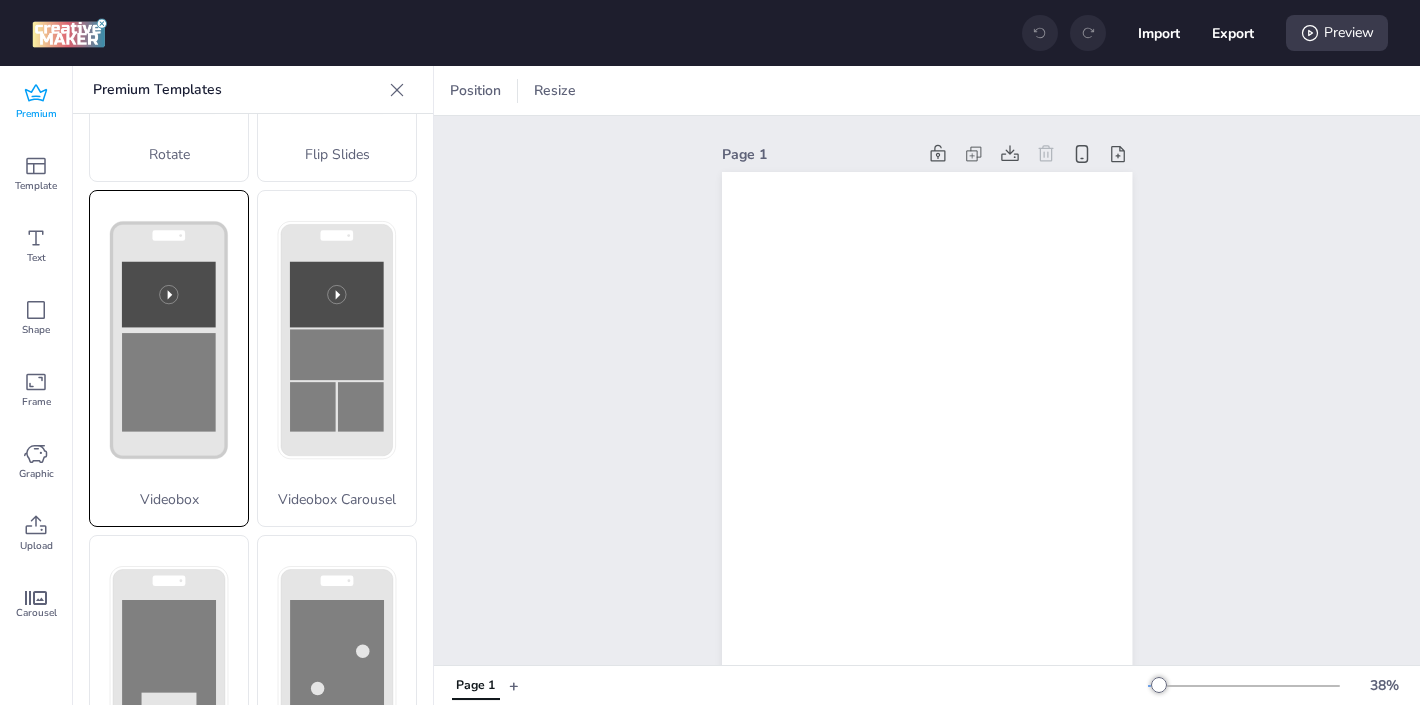 click 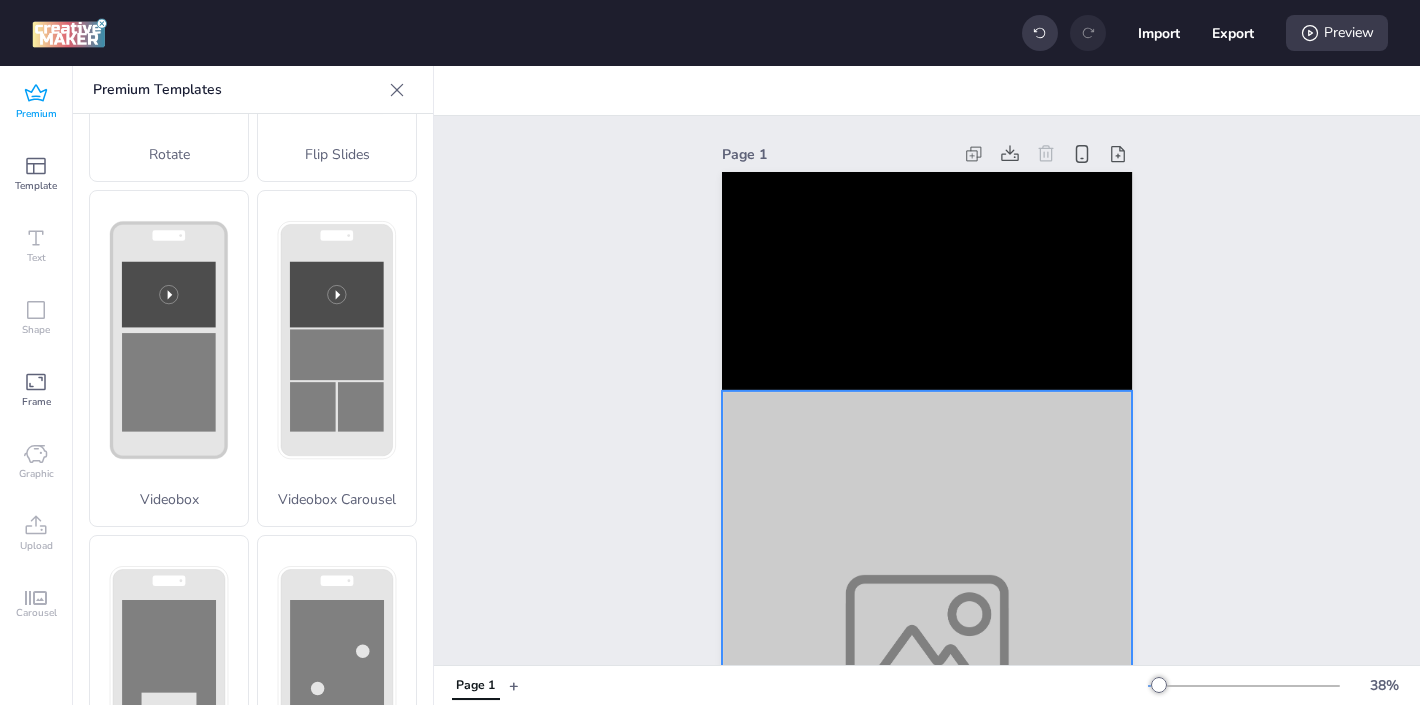 click at bounding box center (927, 646) 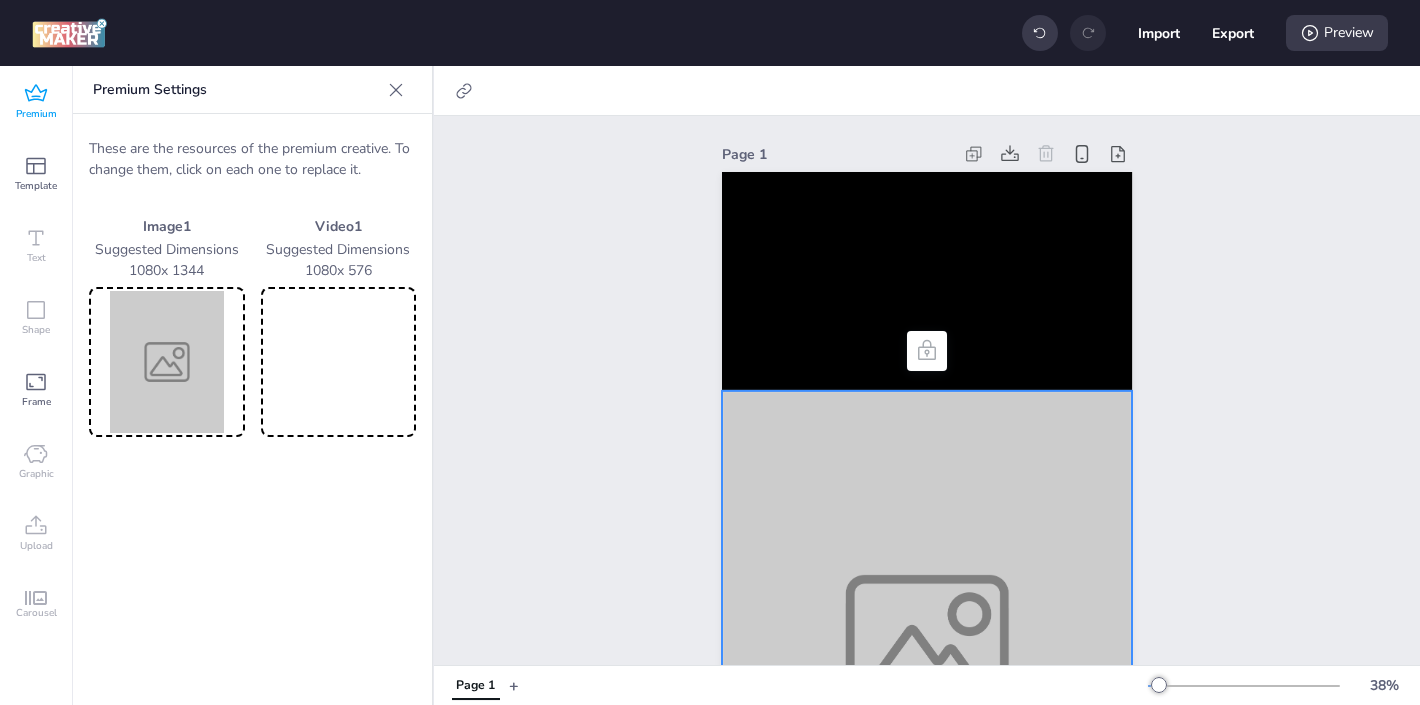 click at bounding box center (167, 362) 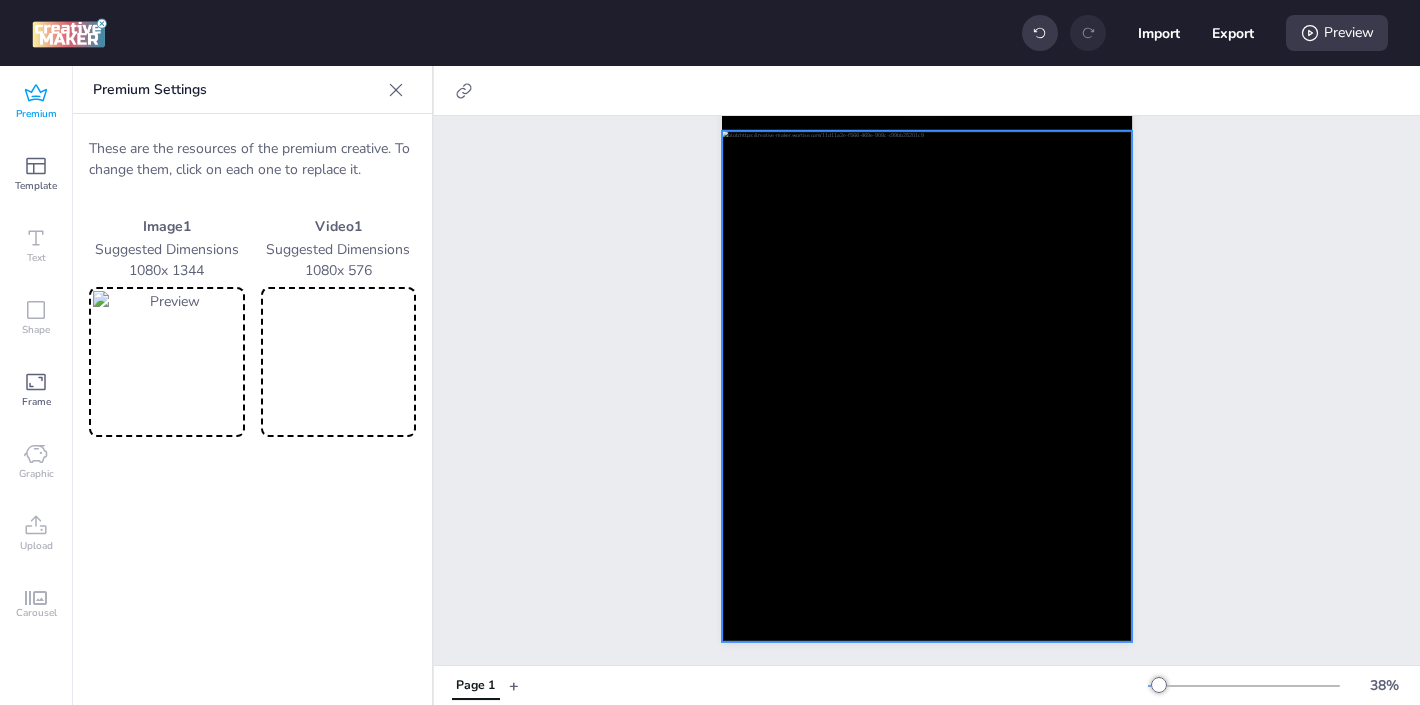 scroll, scrollTop: 259, scrollLeft: 0, axis: vertical 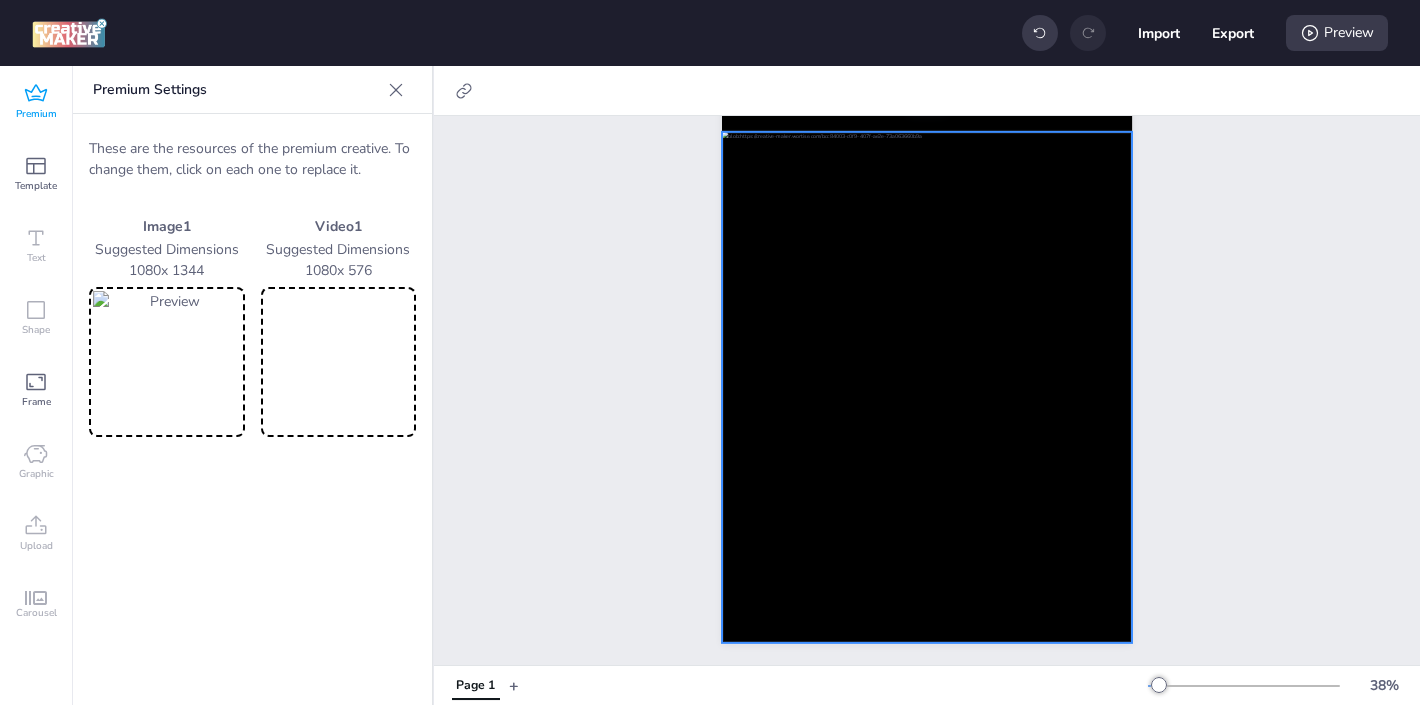 click at bounding box center (927, 387) 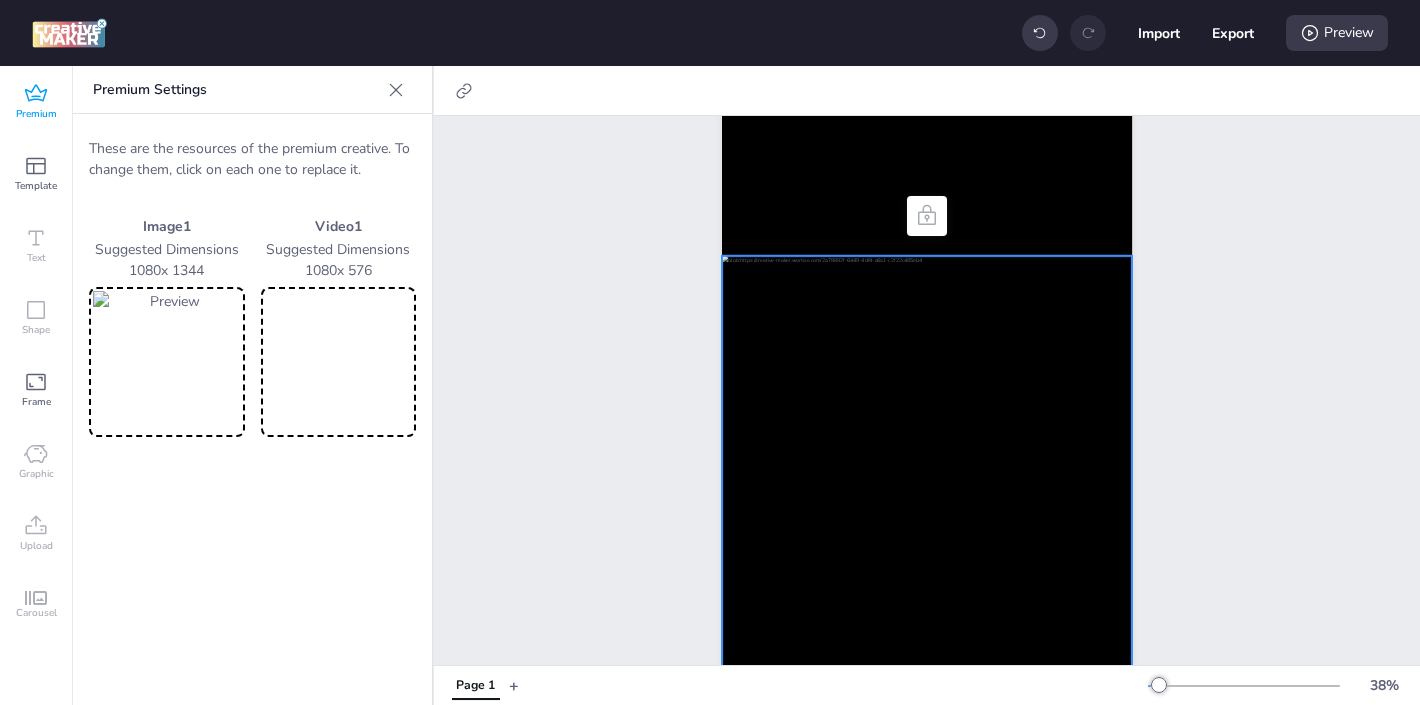 scroll, scrollTop: 0, scrollLeft: 0, axis: both 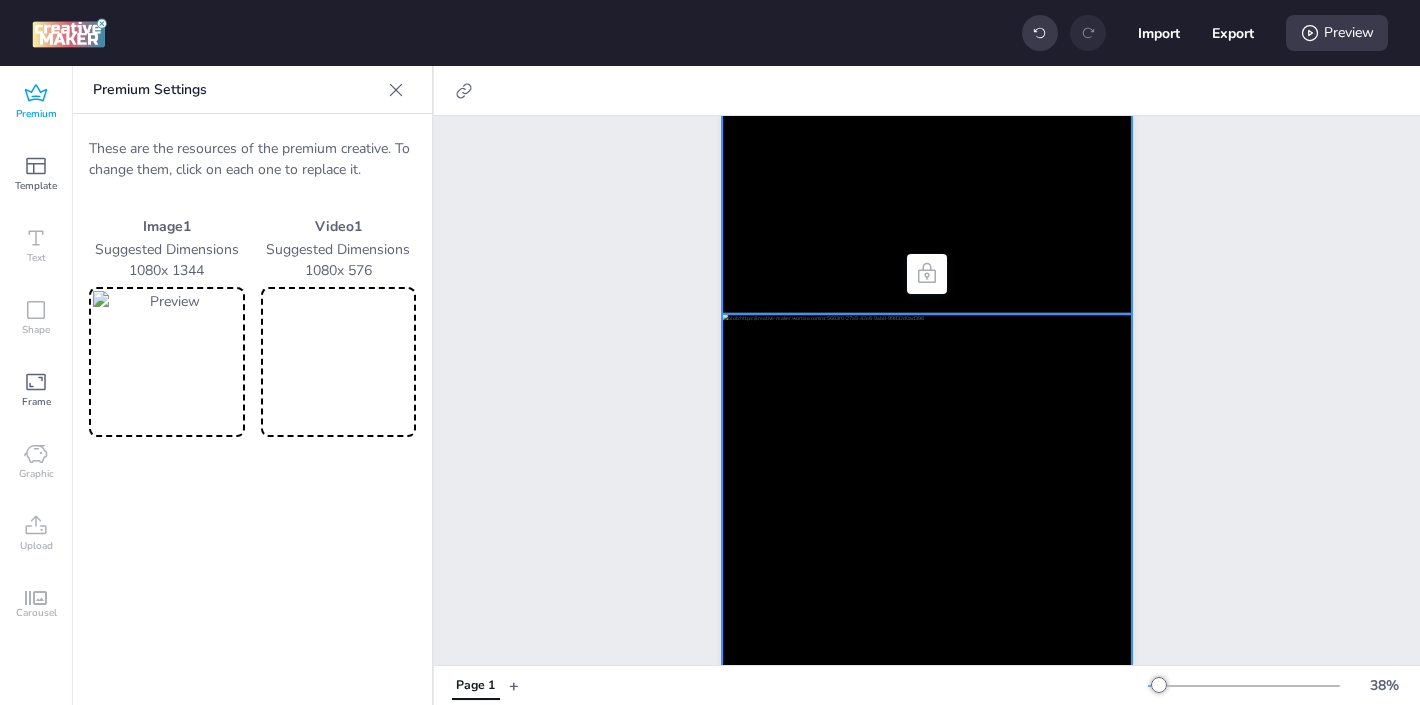 click at bounding box center (927, 204) 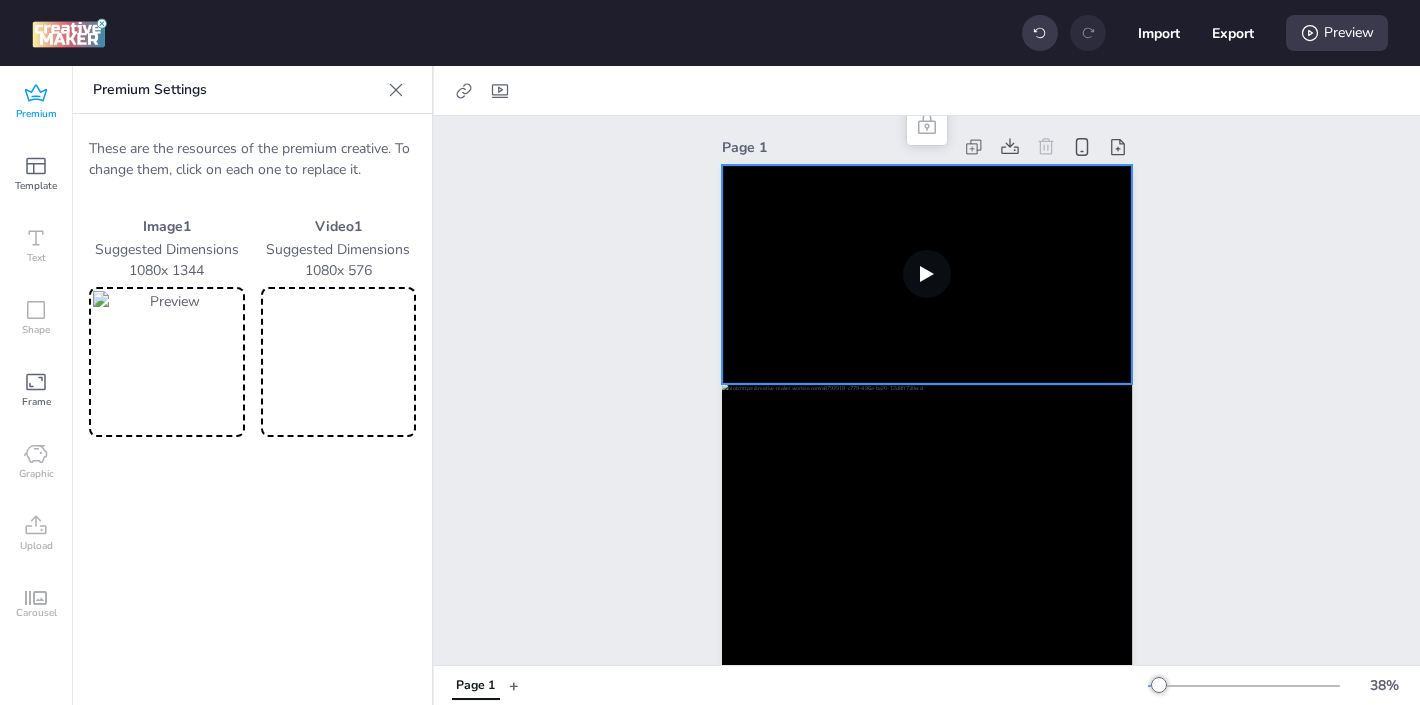 scroll, scrollTop: 0, scrollLeft: 0, axis: both 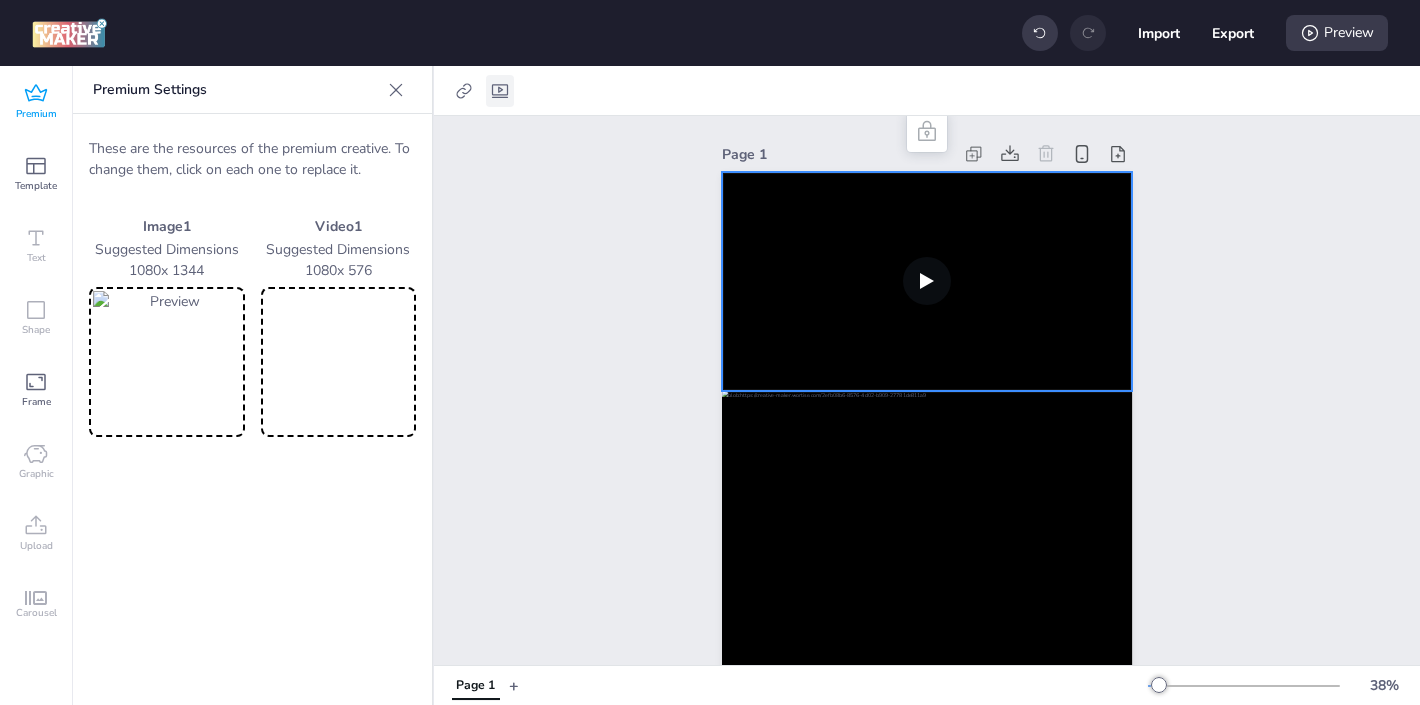 click 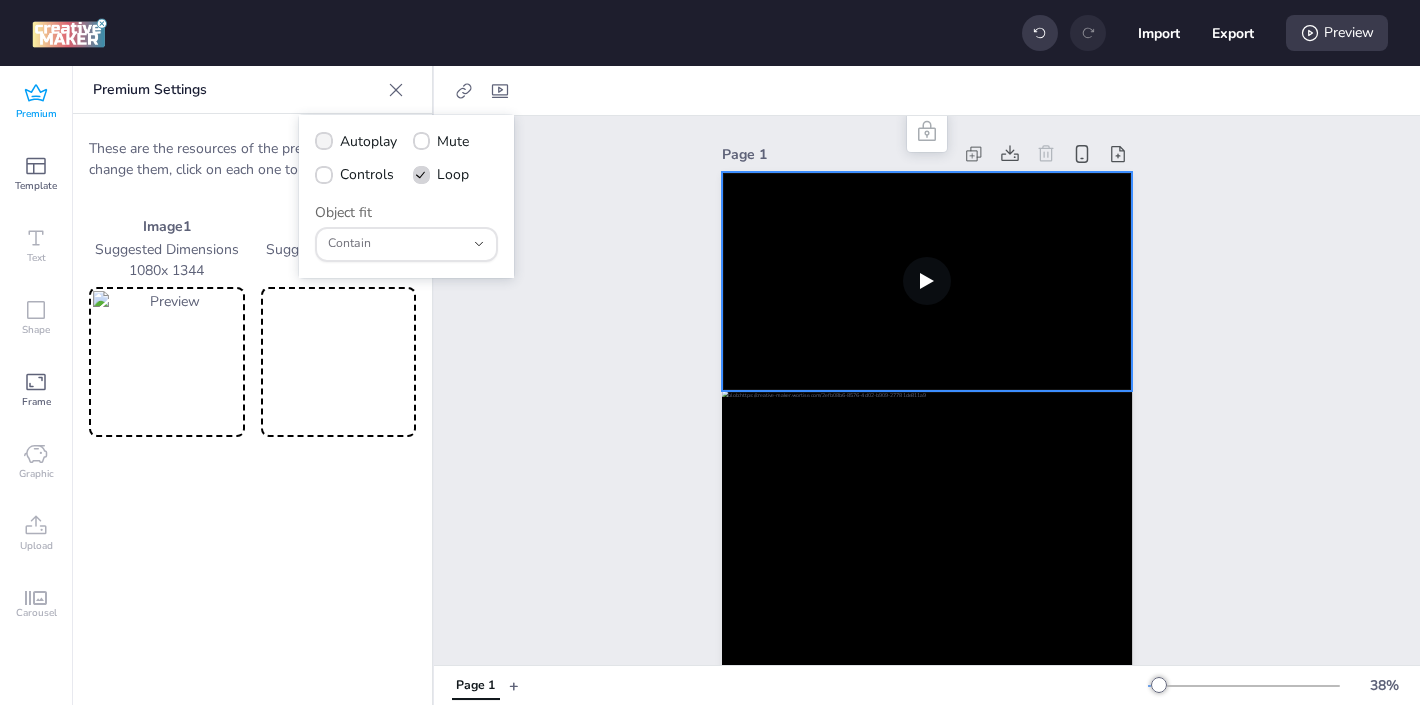click 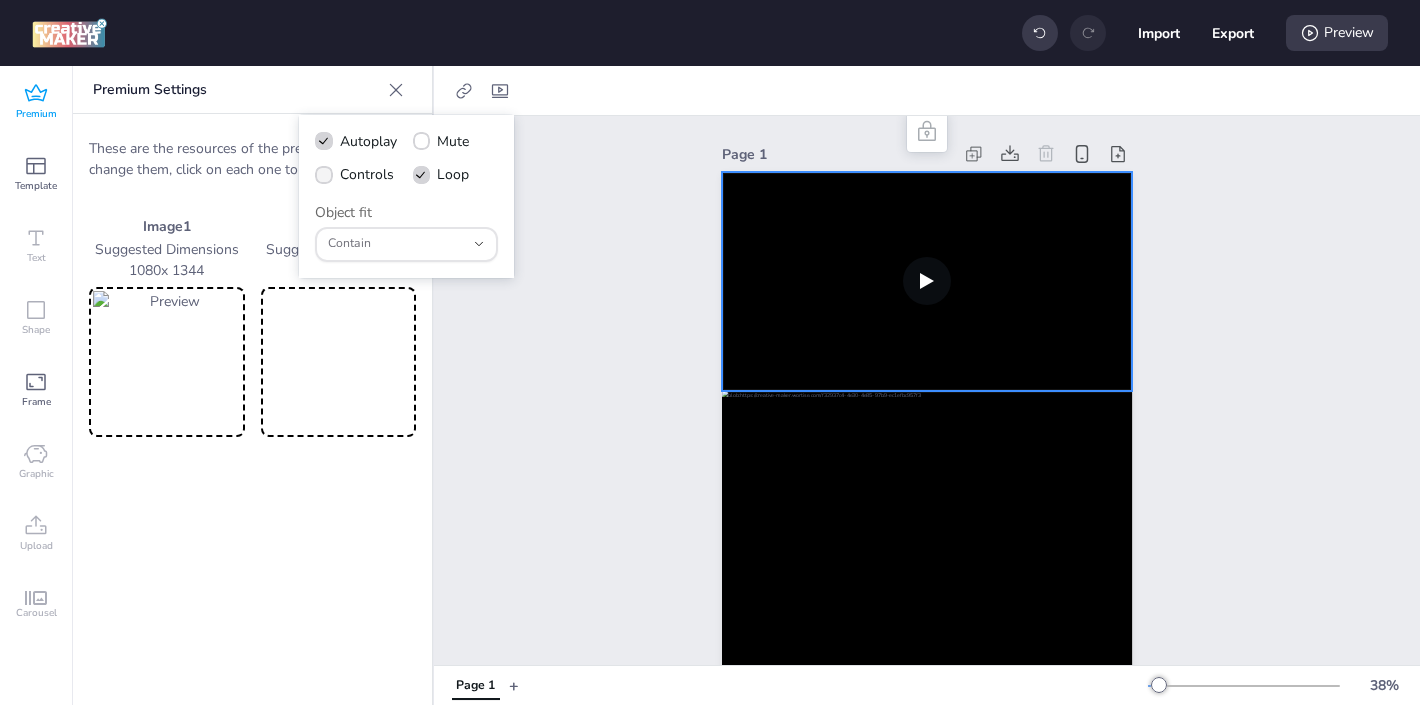 click at bounding box center (324, 175) 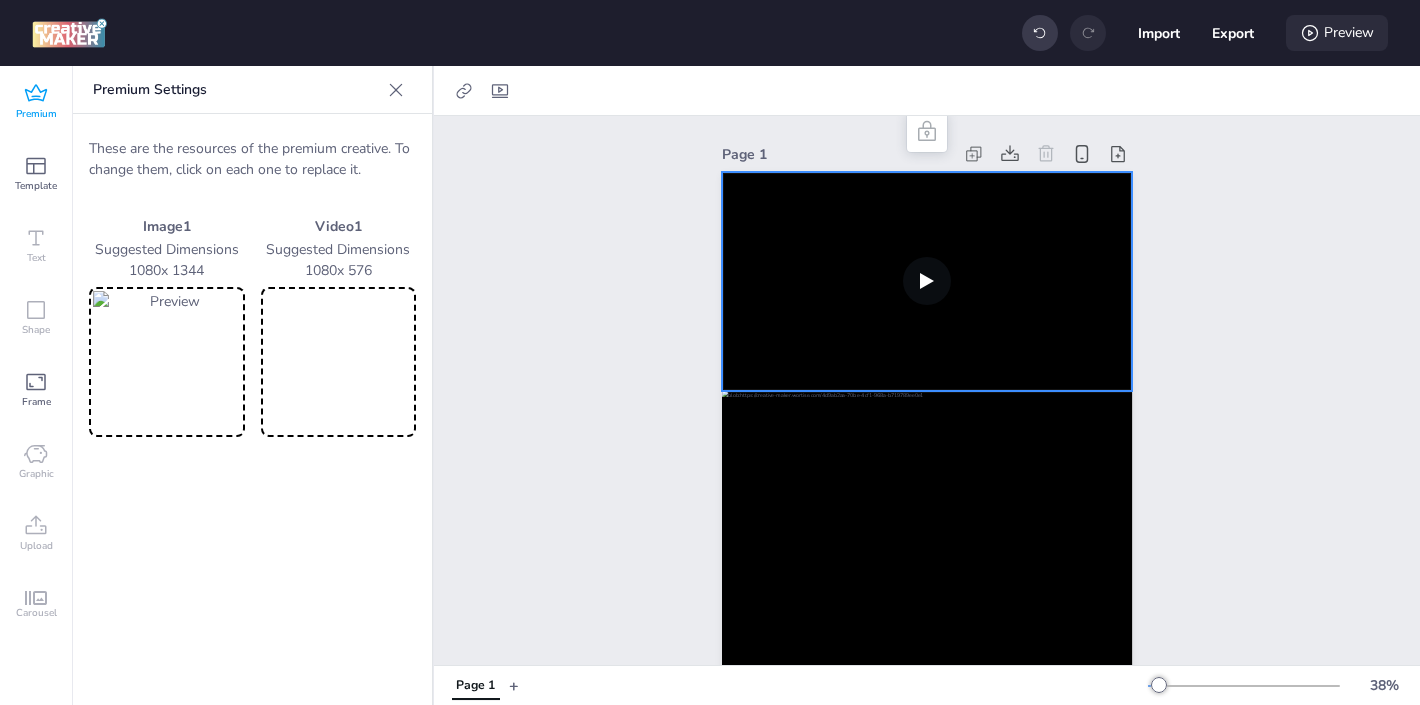 click on "Preview" at bounding box center [1337, 33] 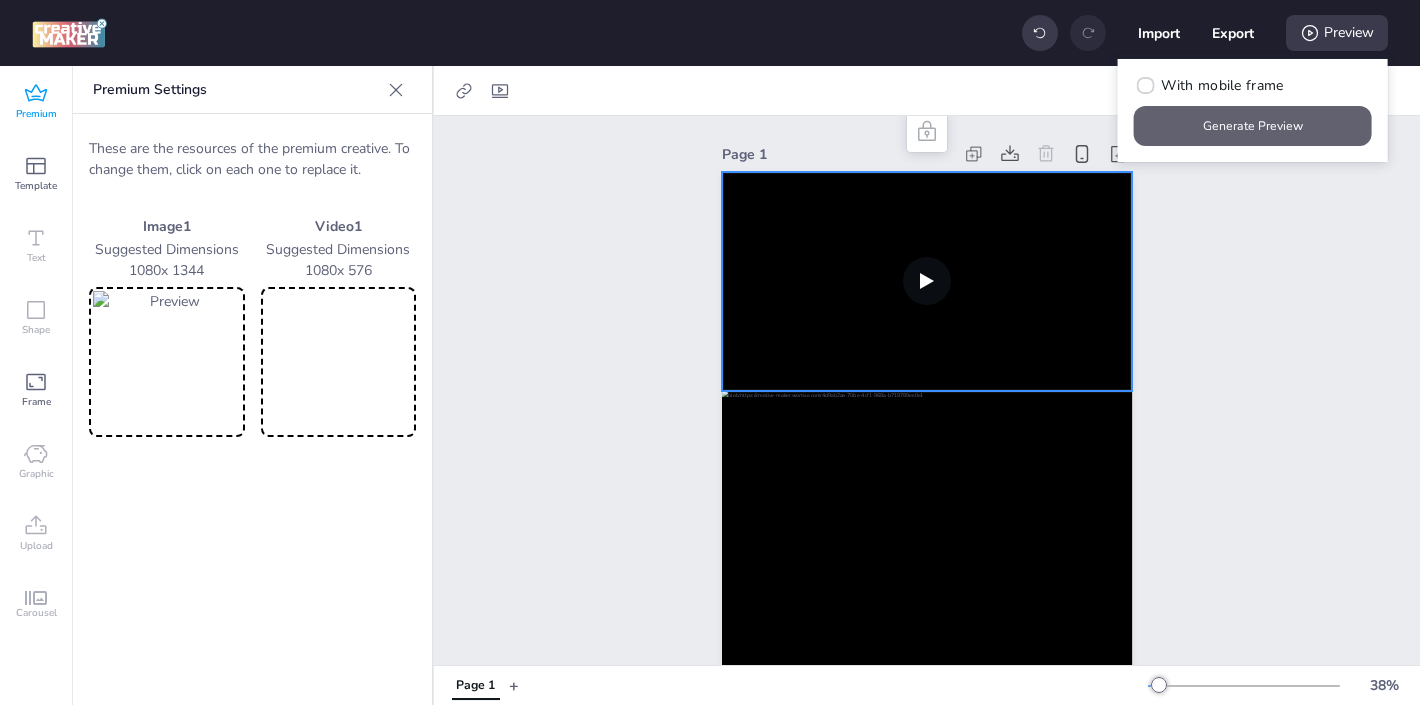 click on "Generate Preview" at bounding box center [1253, 126] 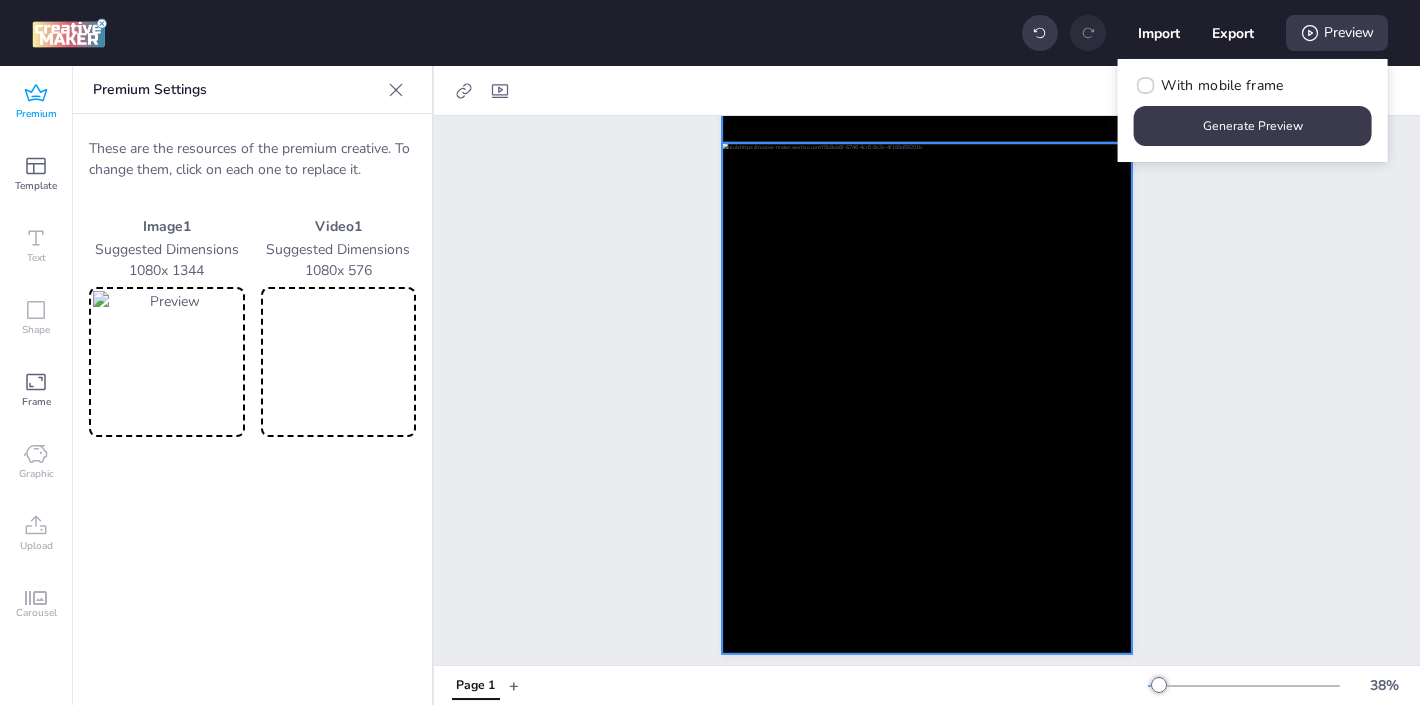 scroll, scrollTop: 0, scrollLeft: 0, axis: both 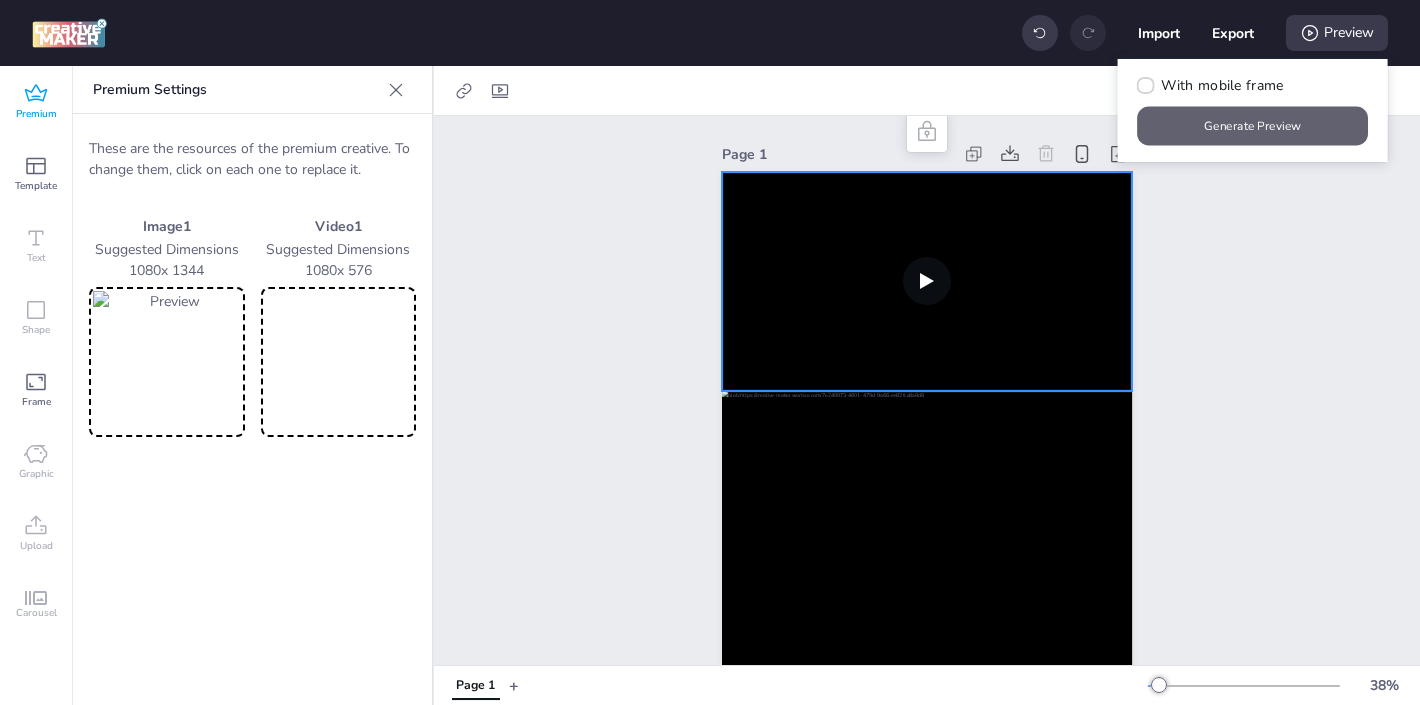 click on "Generate Preview" at bounding box center (1253, 126) 